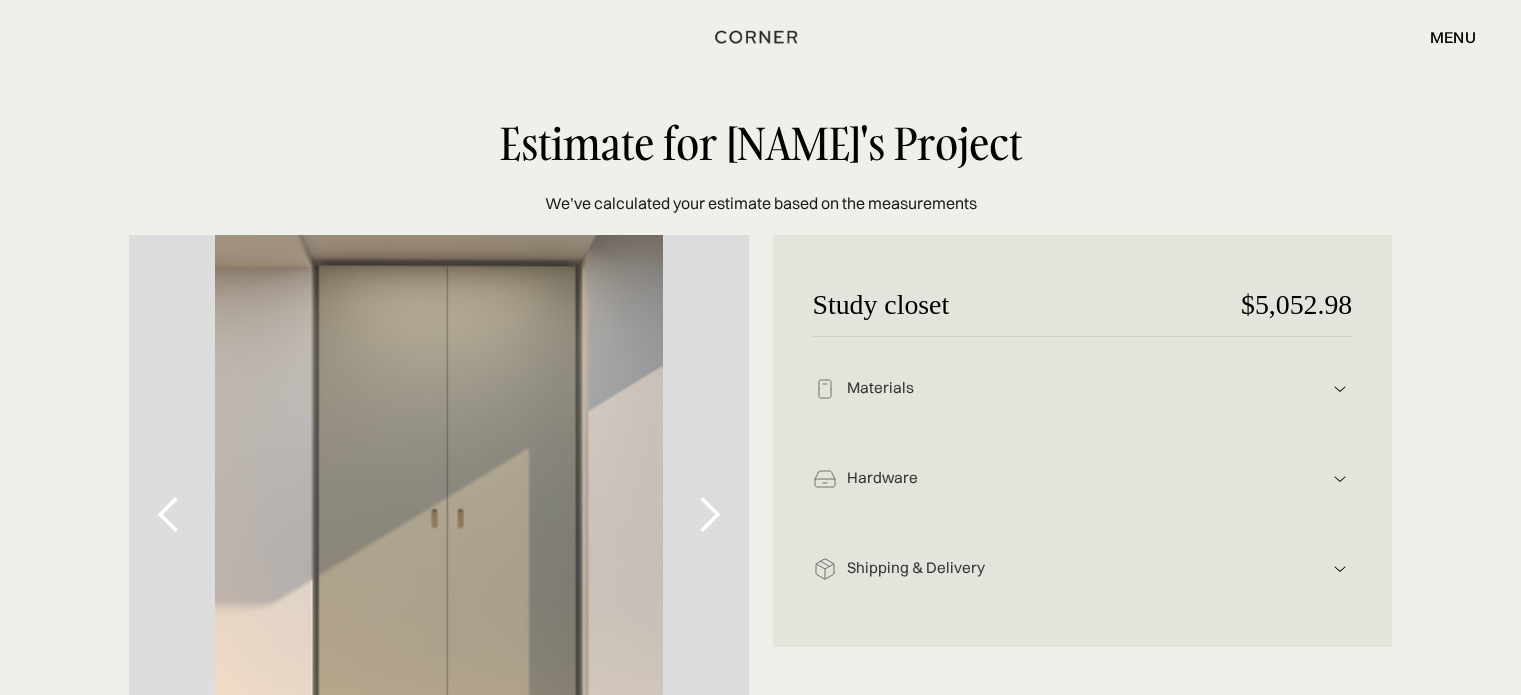 scroll, scrollTop: 5200, scrollLeft: 0, axis: vertical 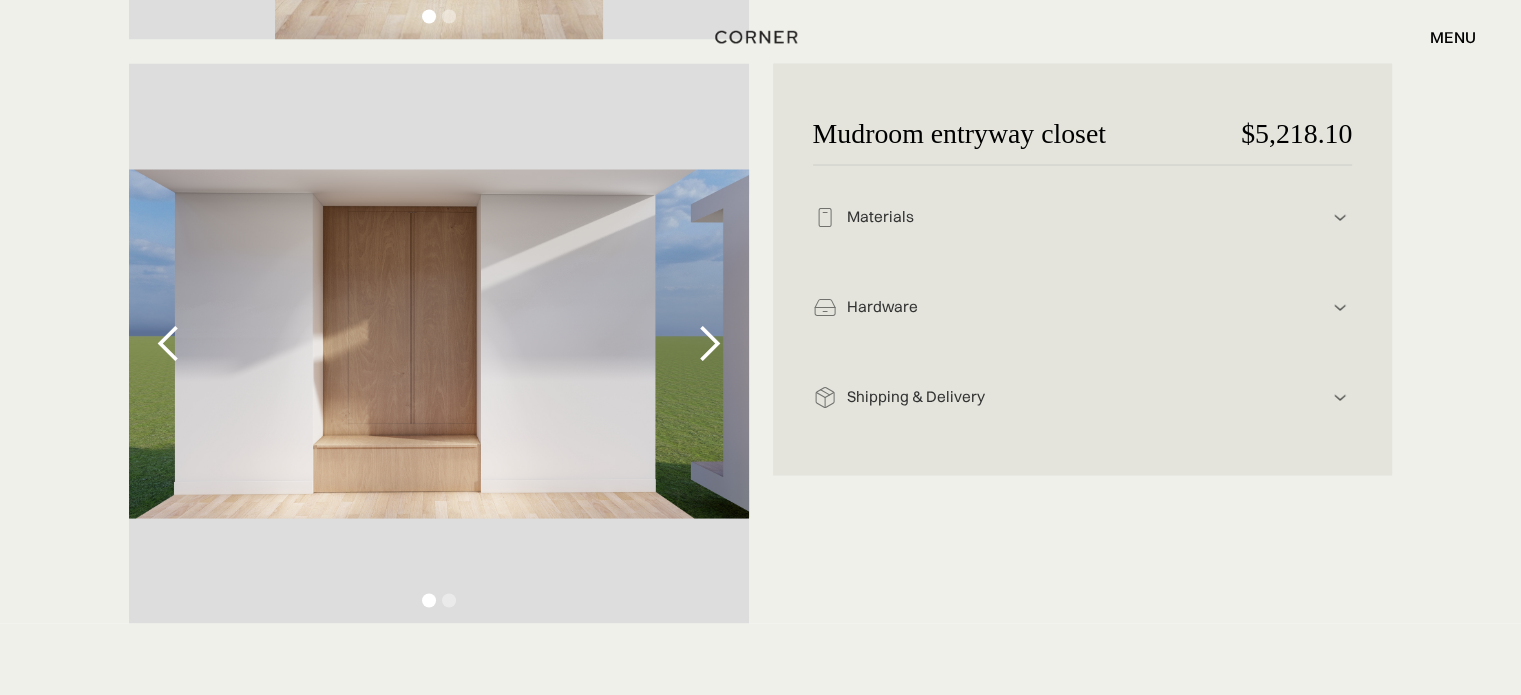 click at bounding box center (709, 343) 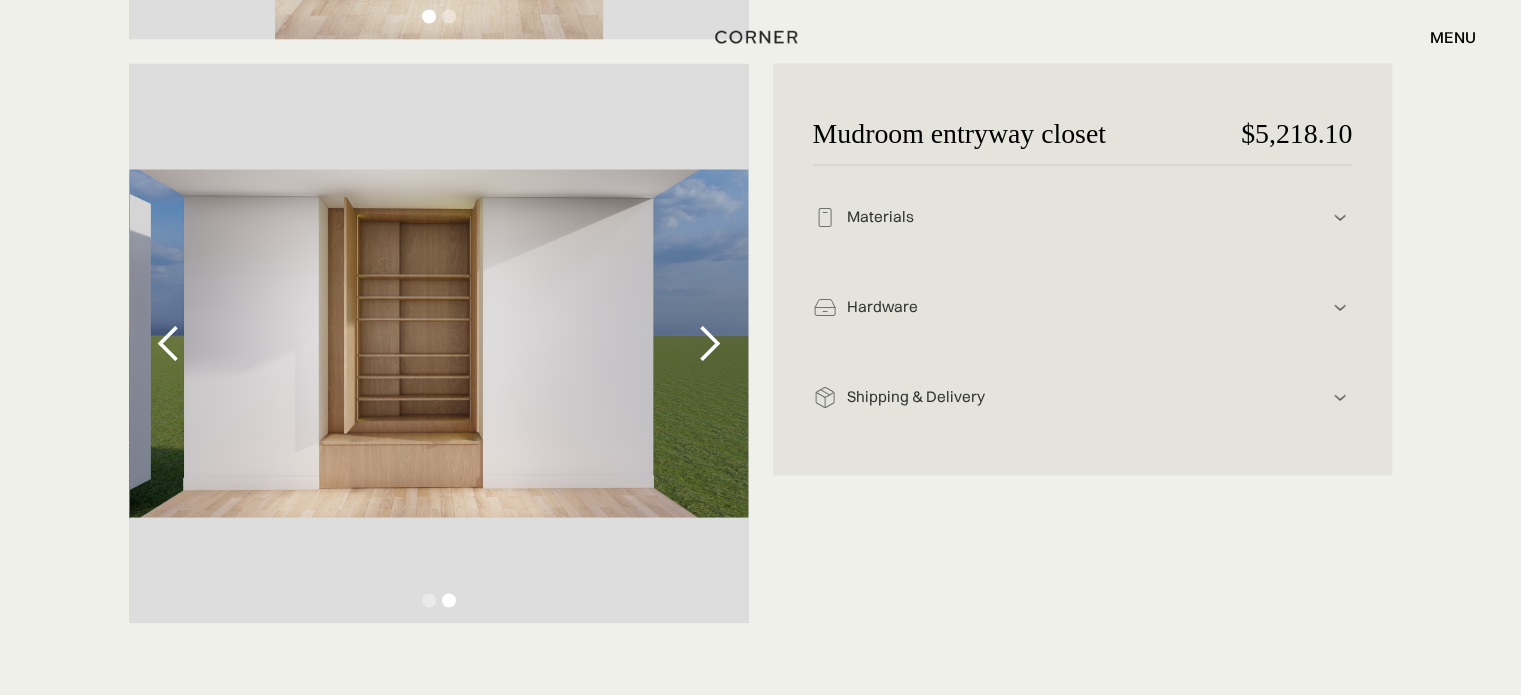 click at bounding box center (709, 343) 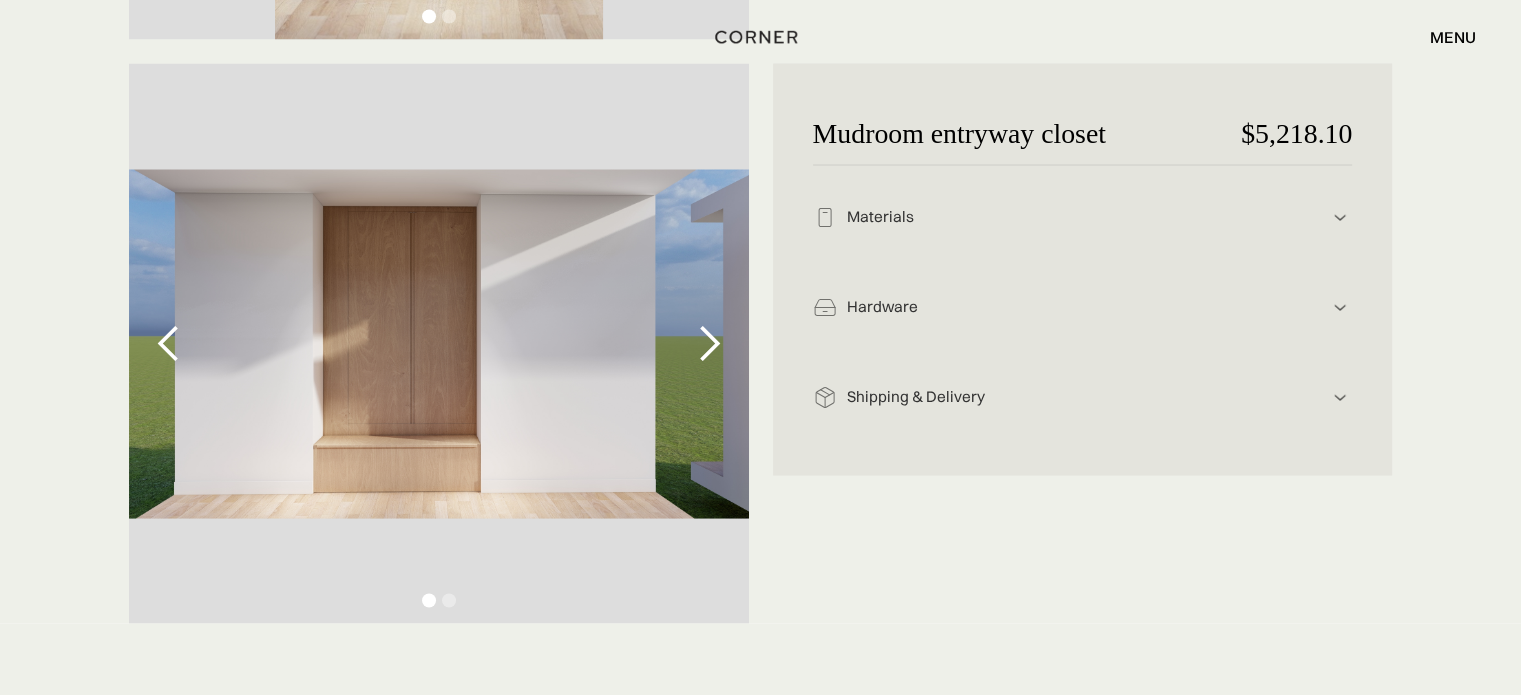 click at bounding box center [709, 343] 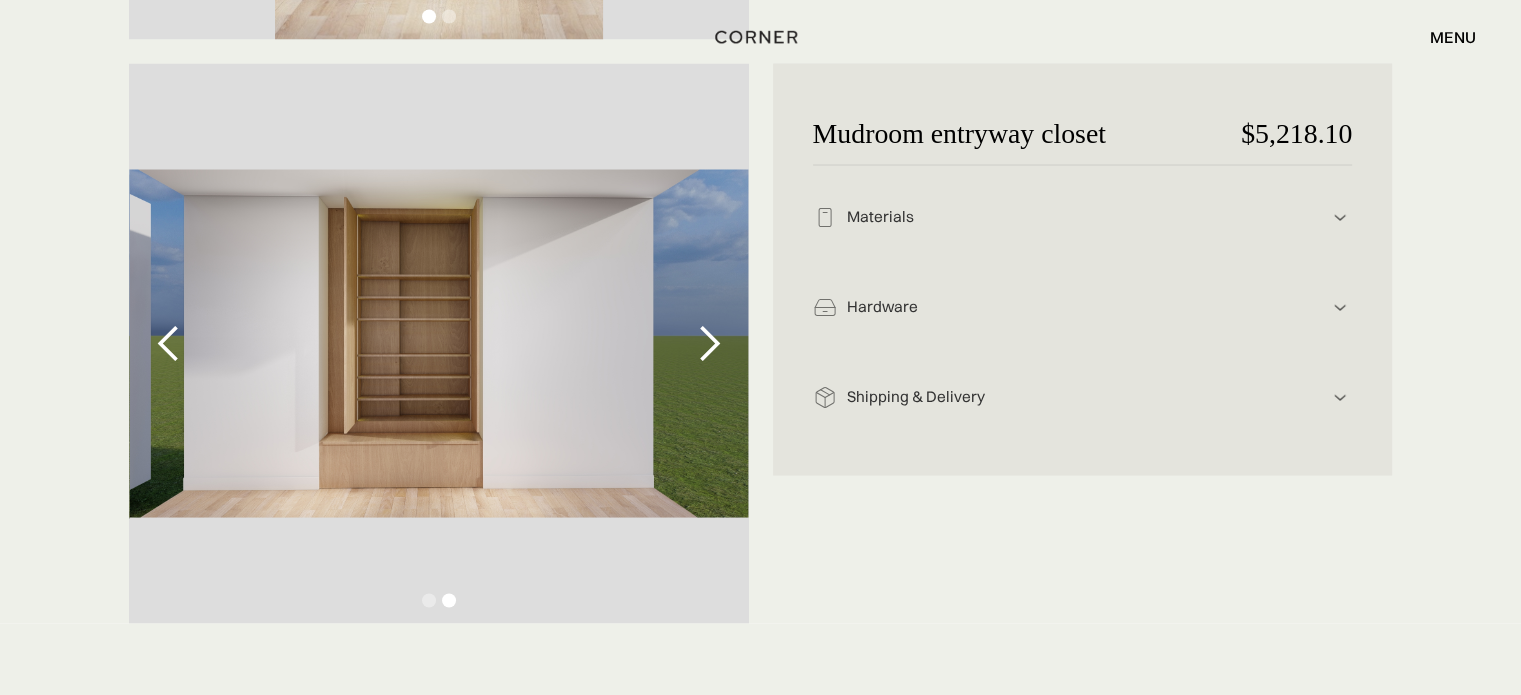 click at bounding box center (709, 343) 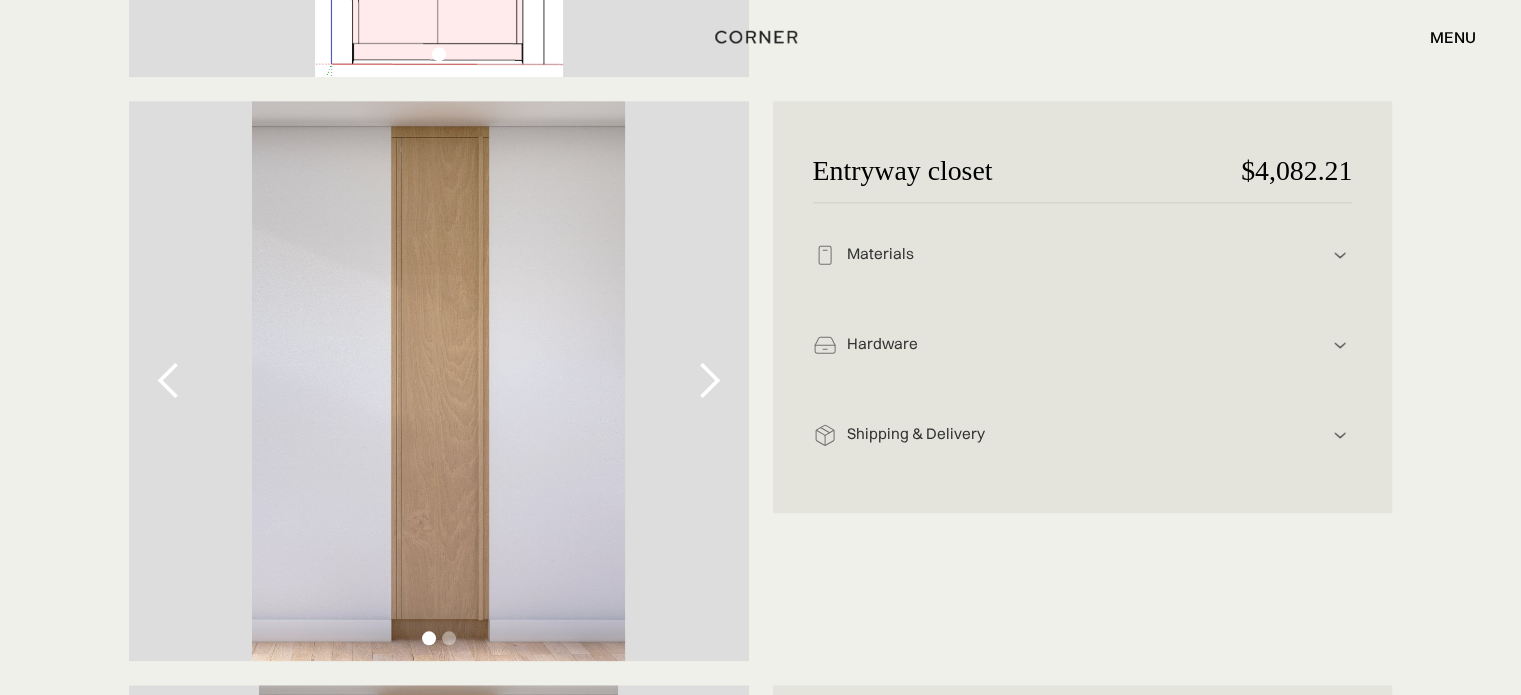 scroll, scrollTop: 1883, scrollLeft: 0, axis: vertical 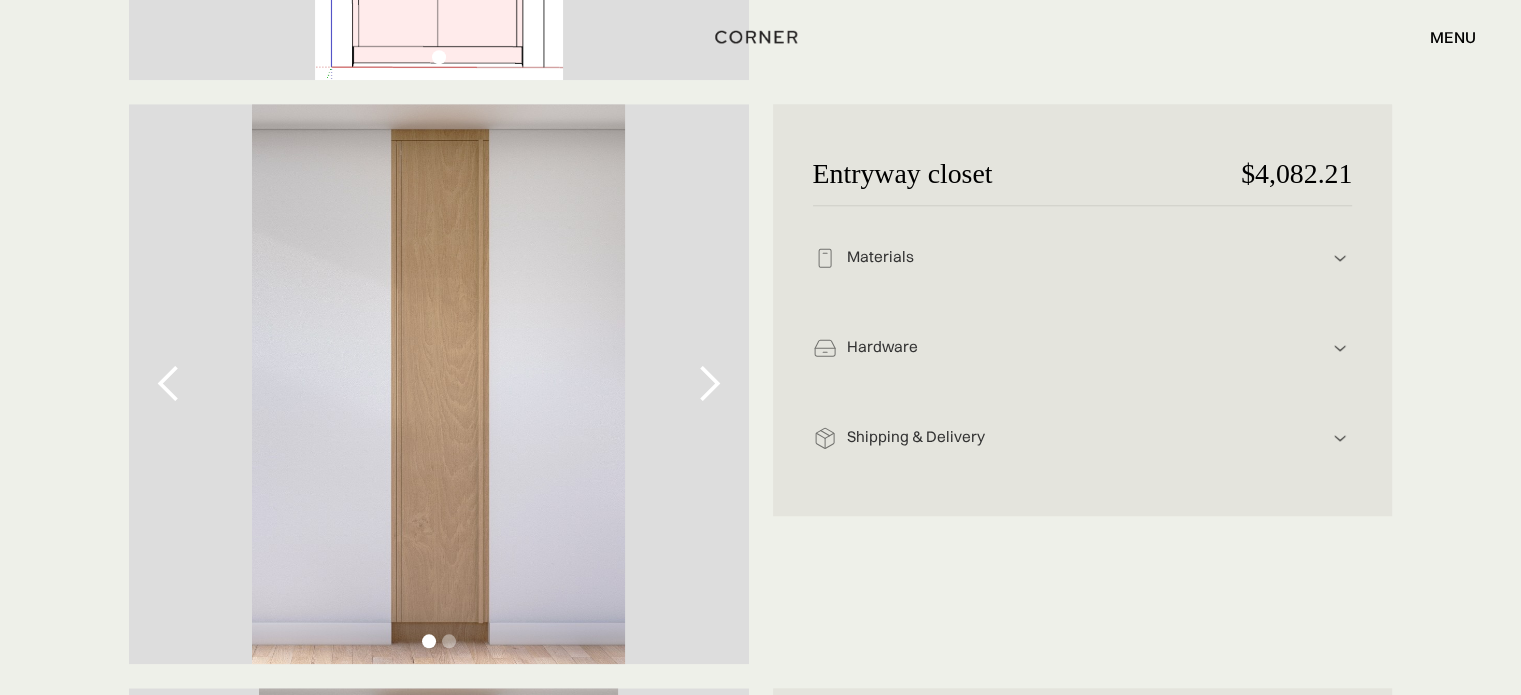 click at bounding box center (709, 384) 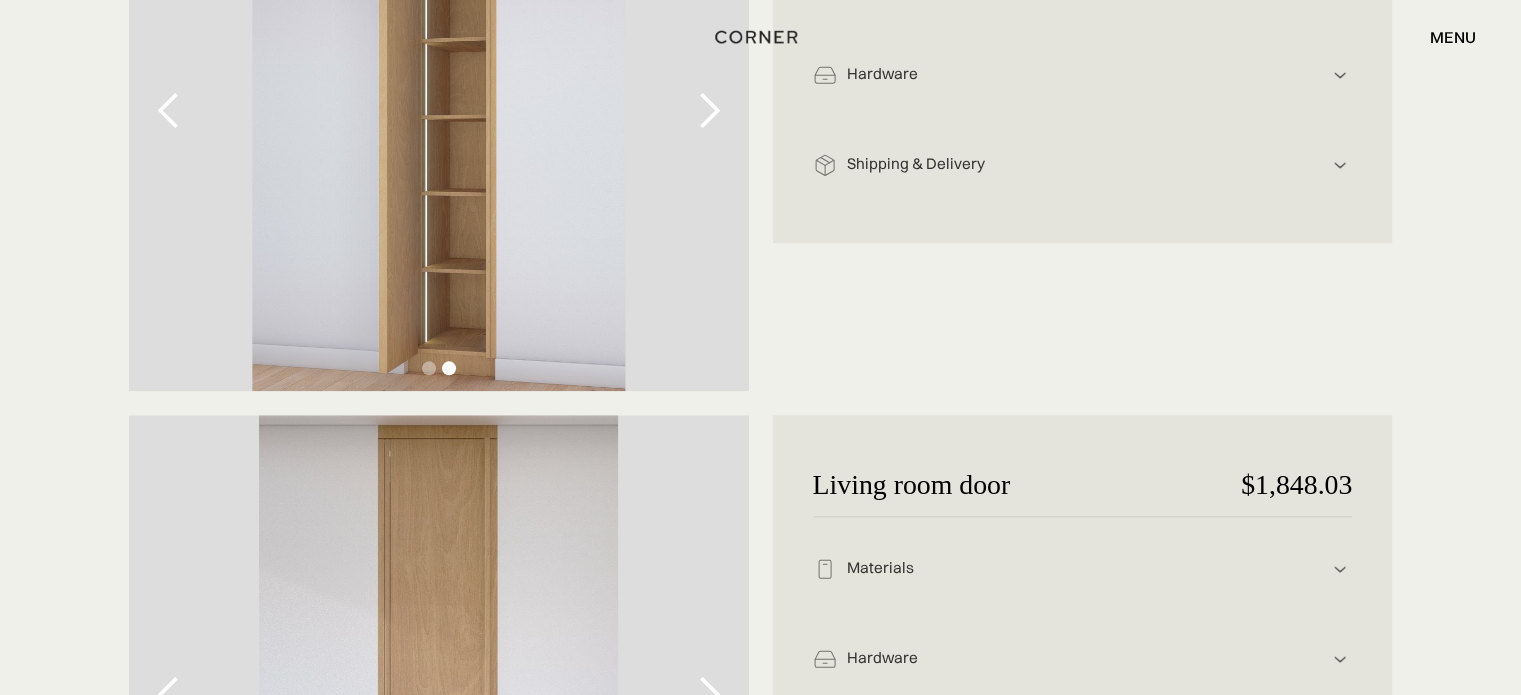 scroll, scrollTop: 2248, scrollLeft: 0, axis: vertical 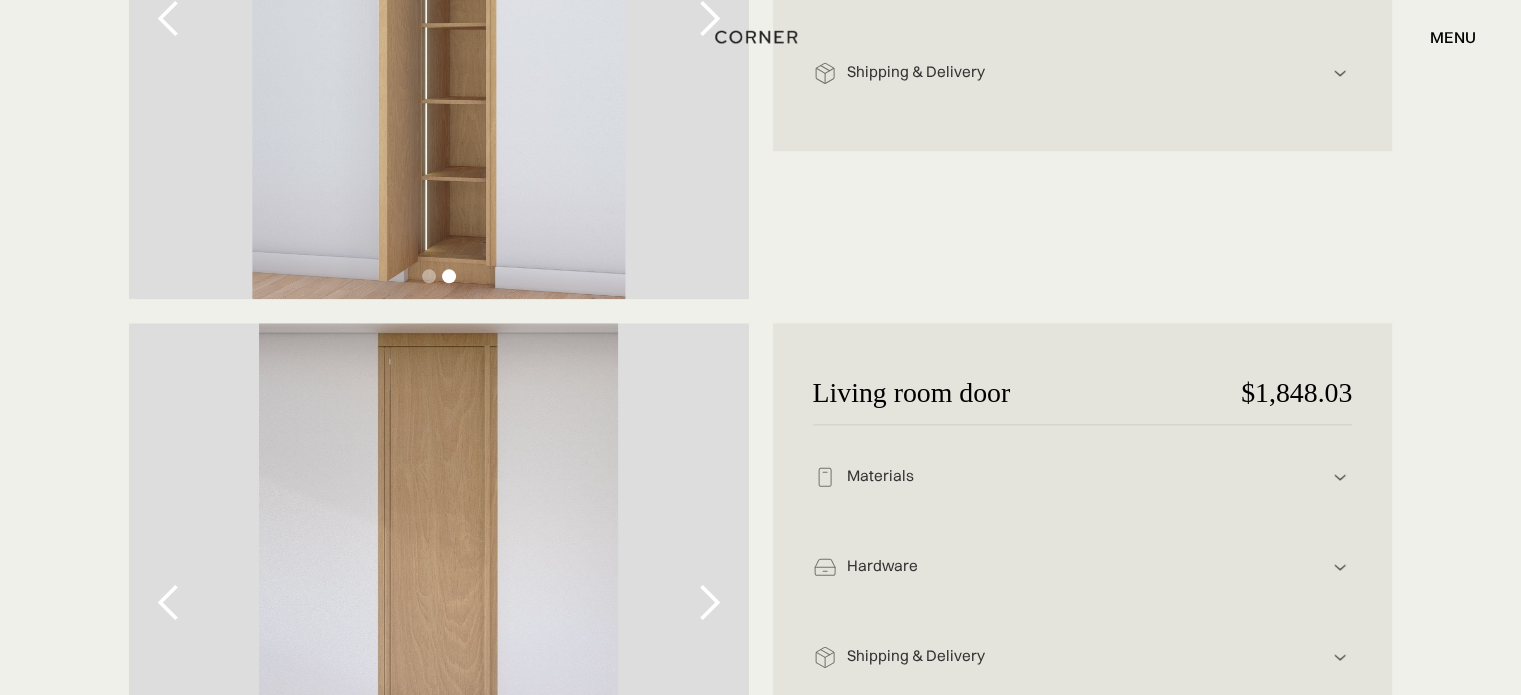 click at bounding box center (709, 603) 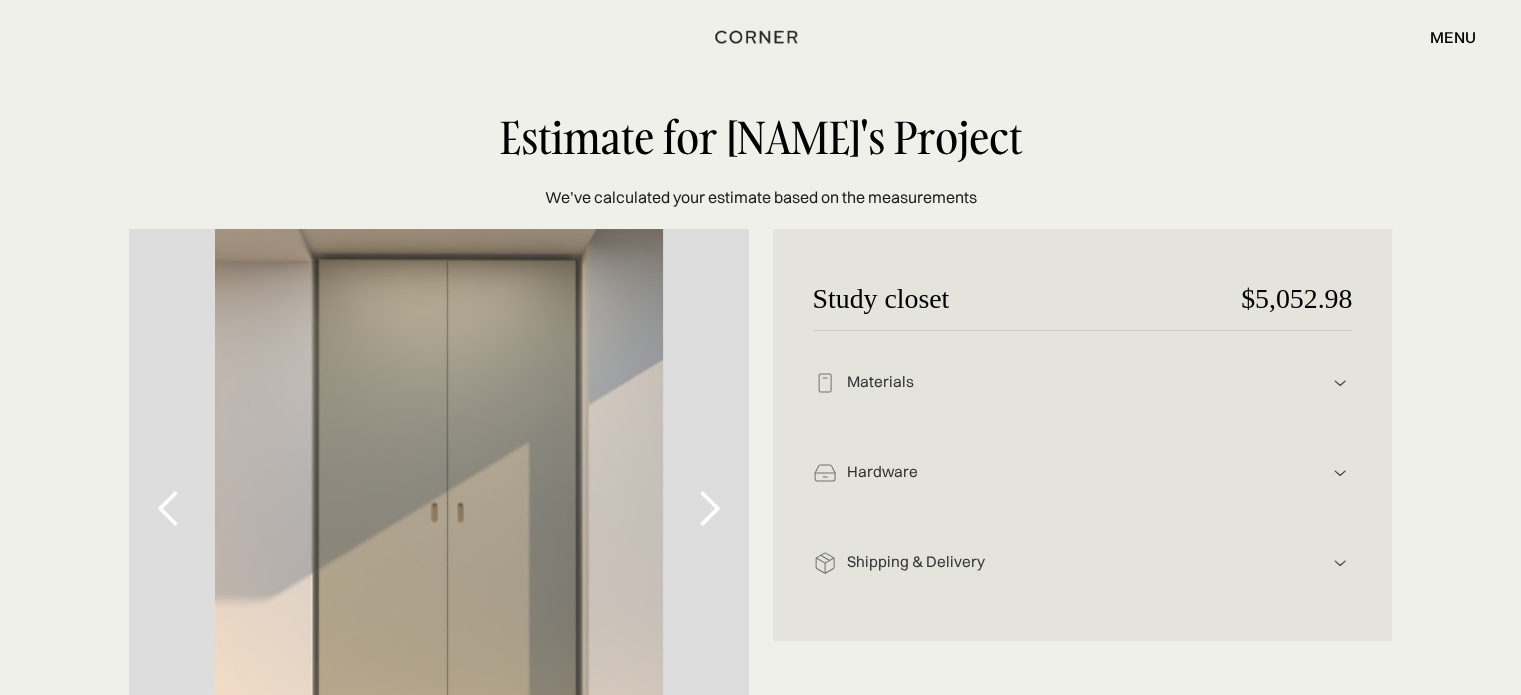 scroll, scrollTop: 0, scrollLeft: 0, axis: both 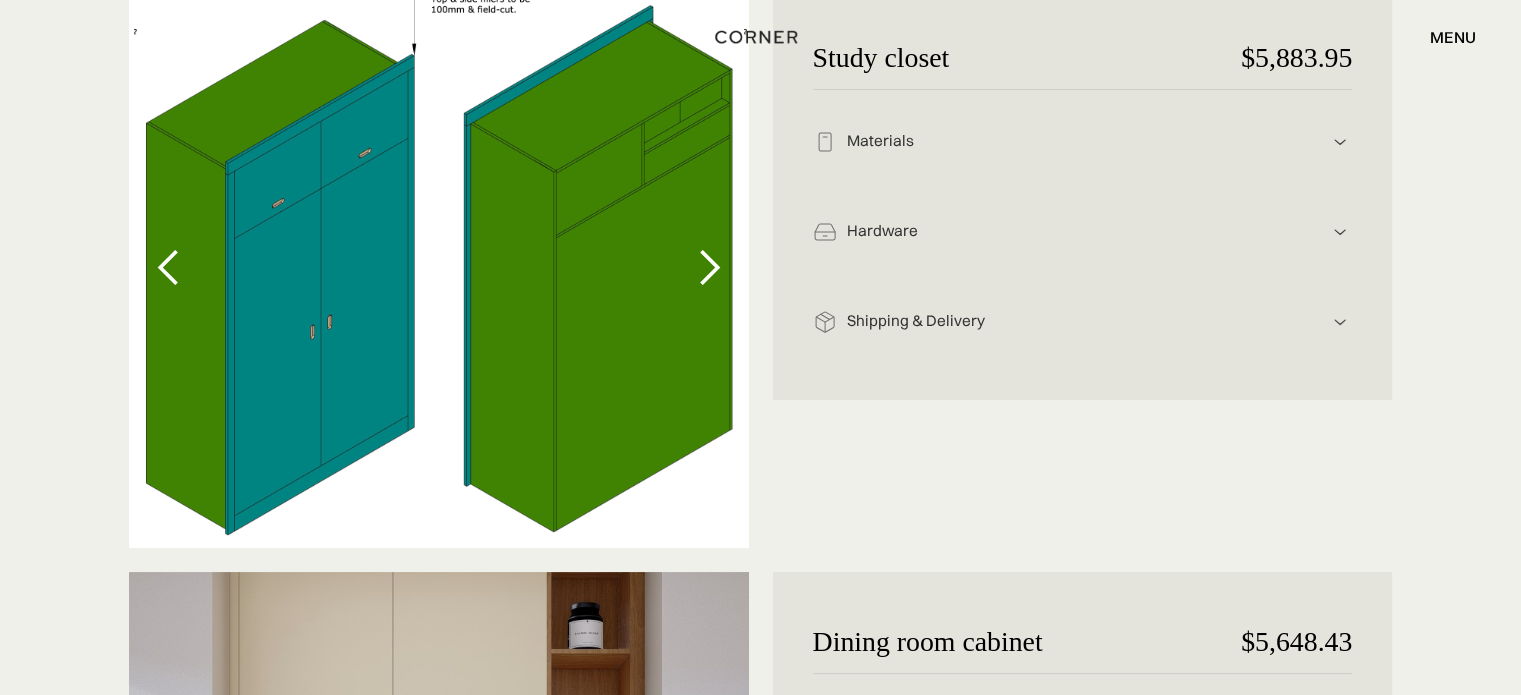click on "Materials" at bounding box center [1083, 141] 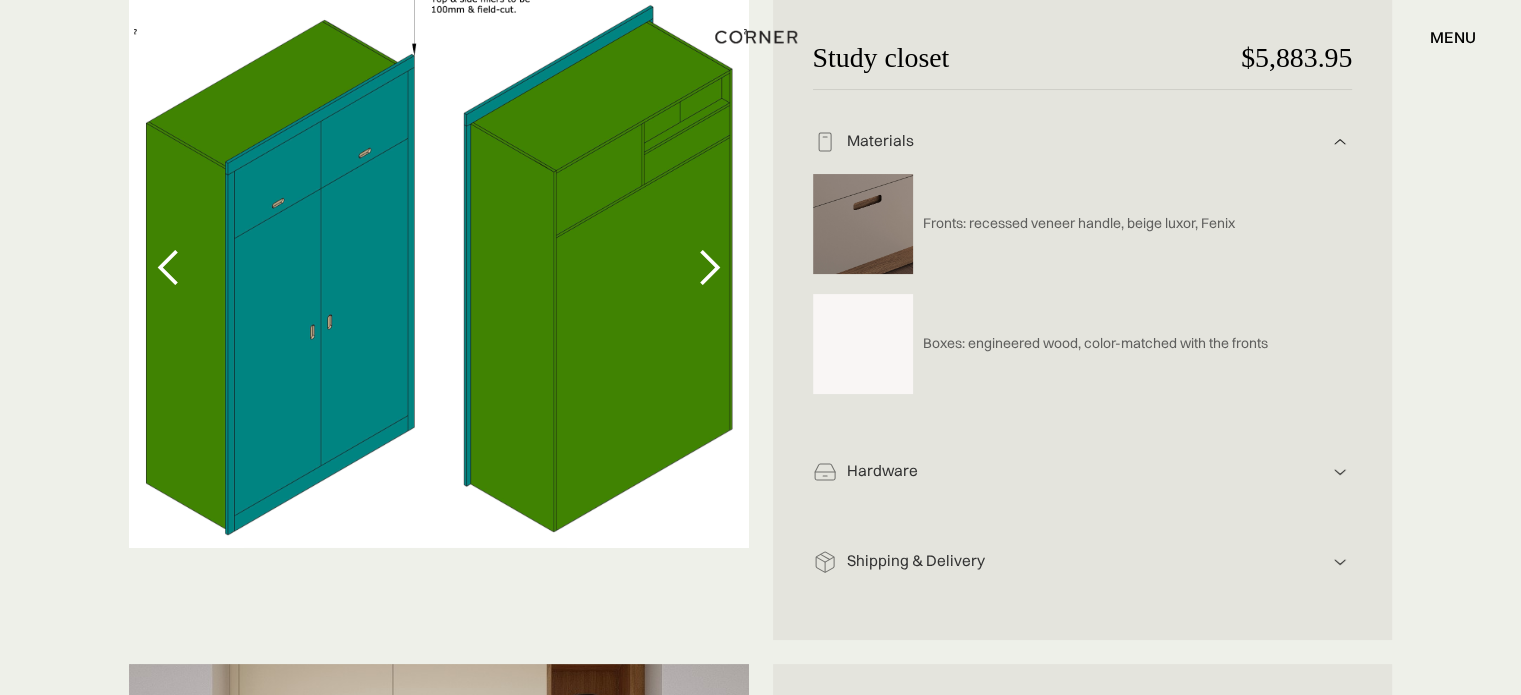 click on "Materials" at bounding box center (1083, 141) 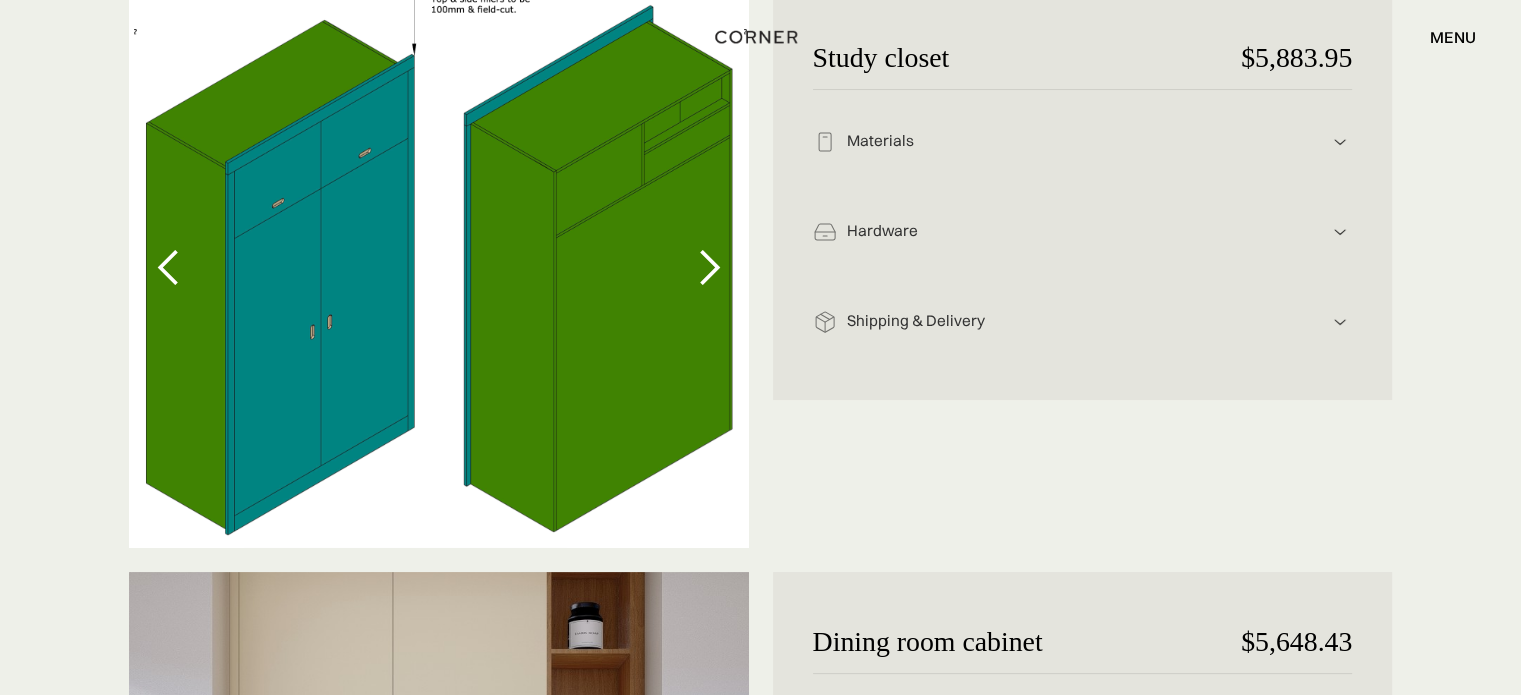 click on "Hardware Recessed handles Under-shelves lighting Pull-out top-mounted closet hanger, 2 units Laminate drawers with Blum sliders, 2 units, Germany Pocket doors Lift-ups, 2 units, Aventos, Blum, Germany Built-in power outlet" at bounding box center (1083, 225) 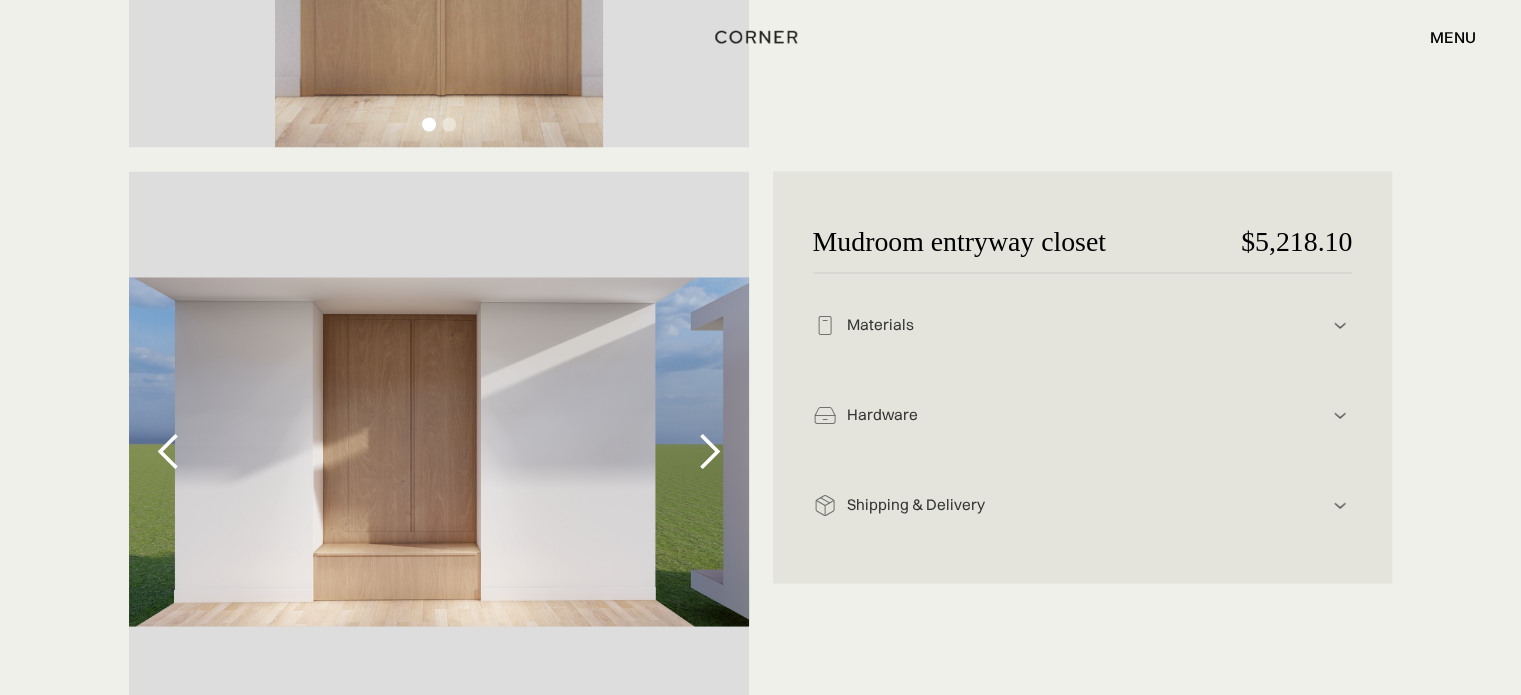 scroll, scrollTop: 3640, scrollLeft: 0, axis: vertical 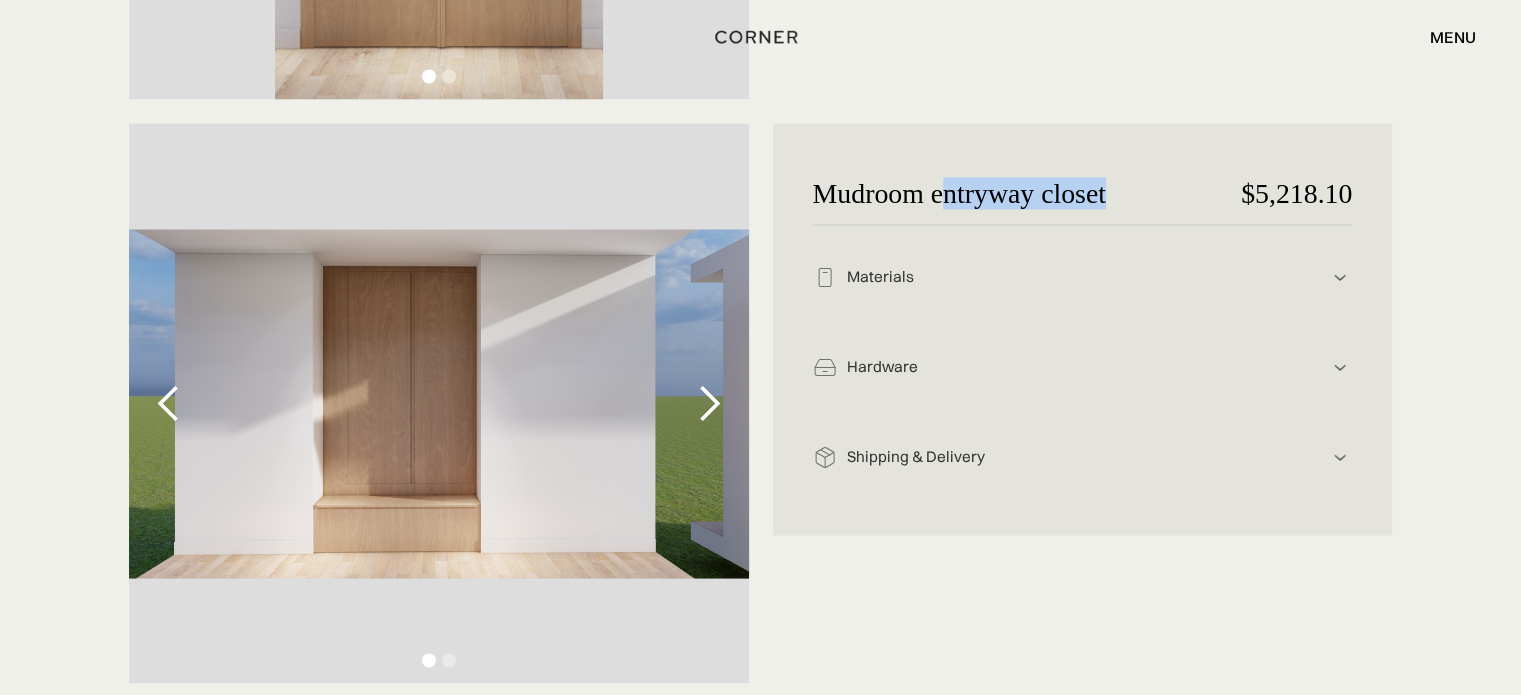 drag, startPoint x: 1075, startPoint y: 183, endPoint x: 1106, endPoint y: 181, distance: 31.06445 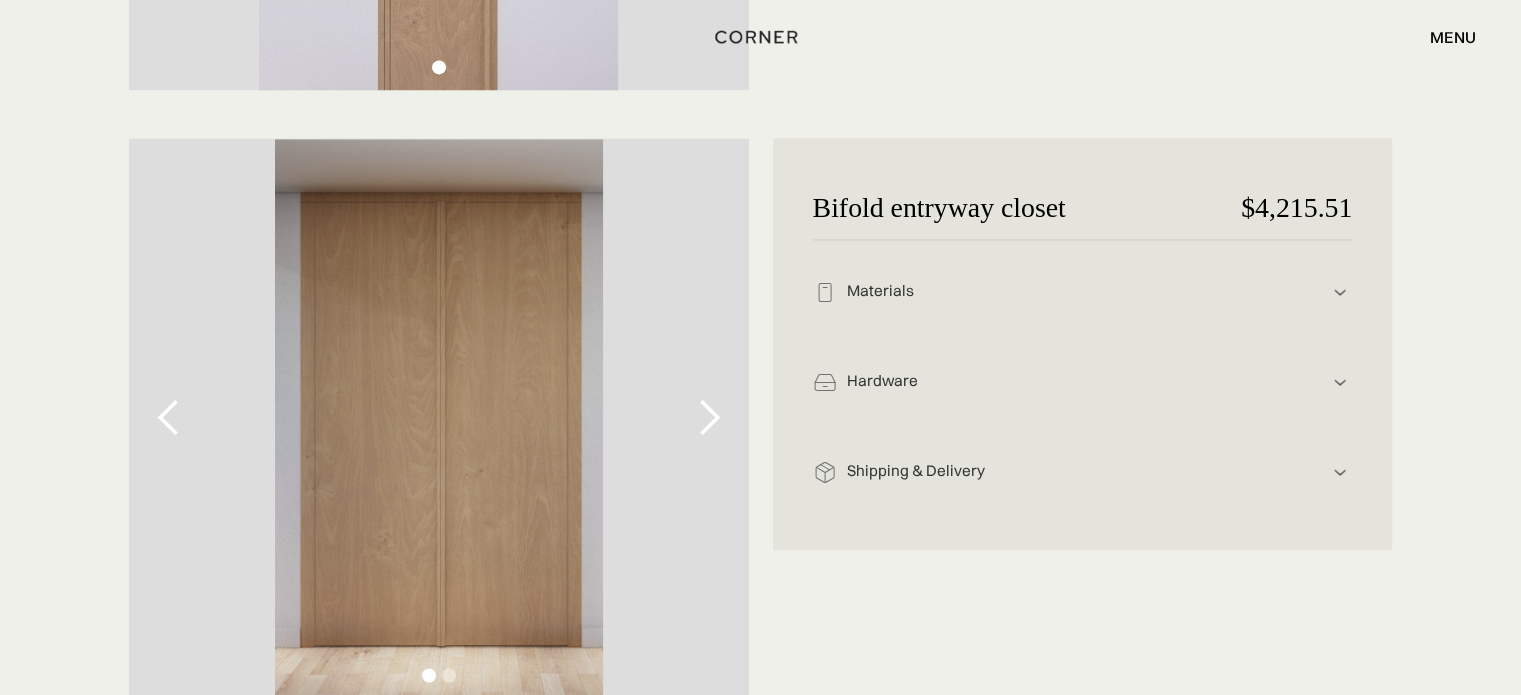 scroll, scrollTop: 3040, scrollLeft: 0, axis: vertical 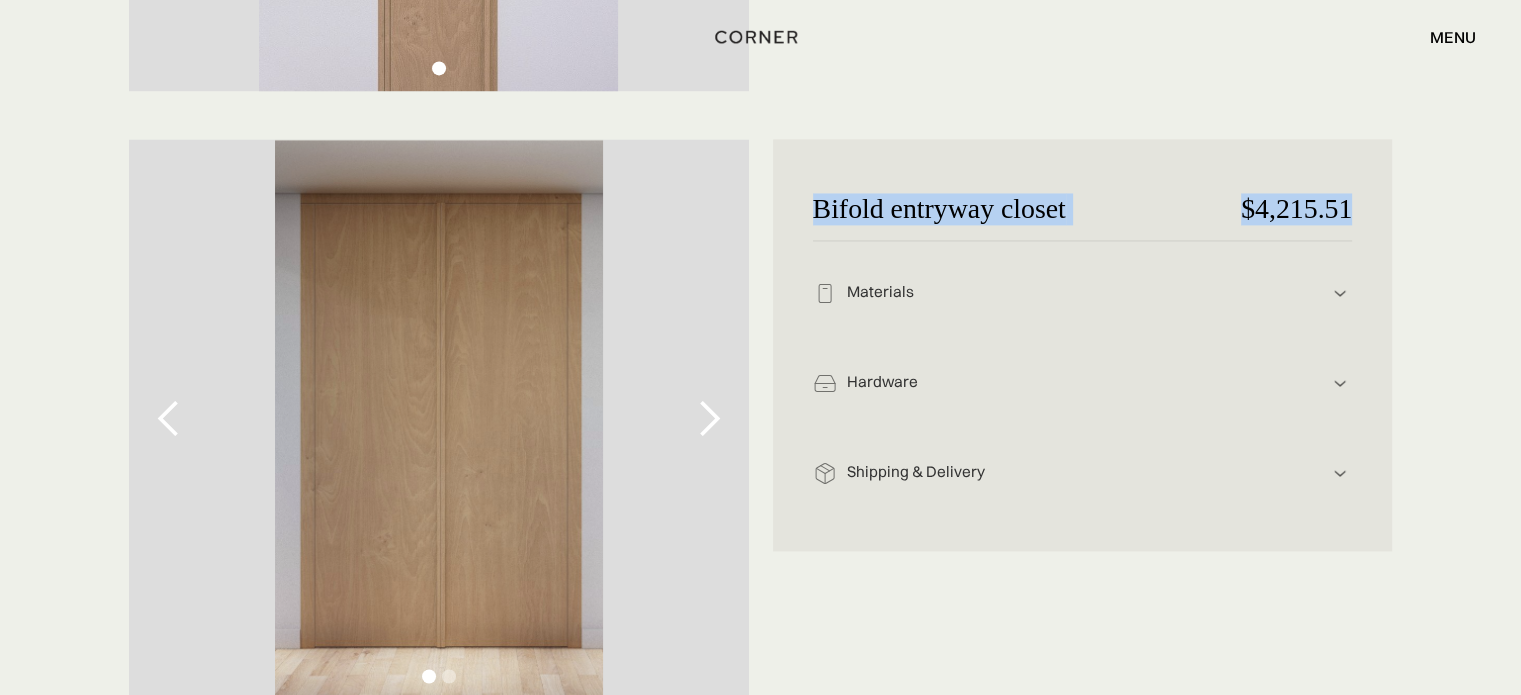 drag, startPoint x: 818, startPoint y: 203, endPoint x: 1365, endPoint y: 199, distance: 547.01465 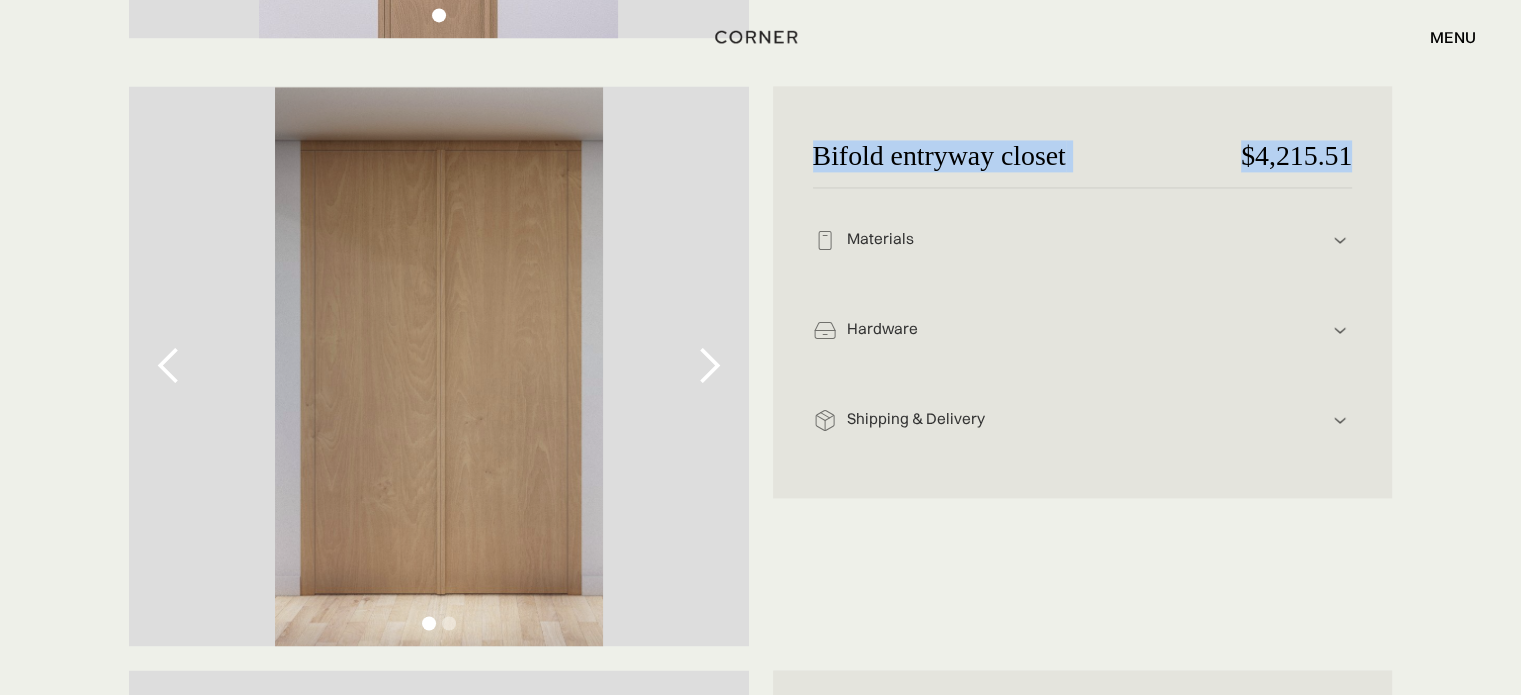scroll, scrollTop: 3140, scrollLeft: 0, axis: vertical 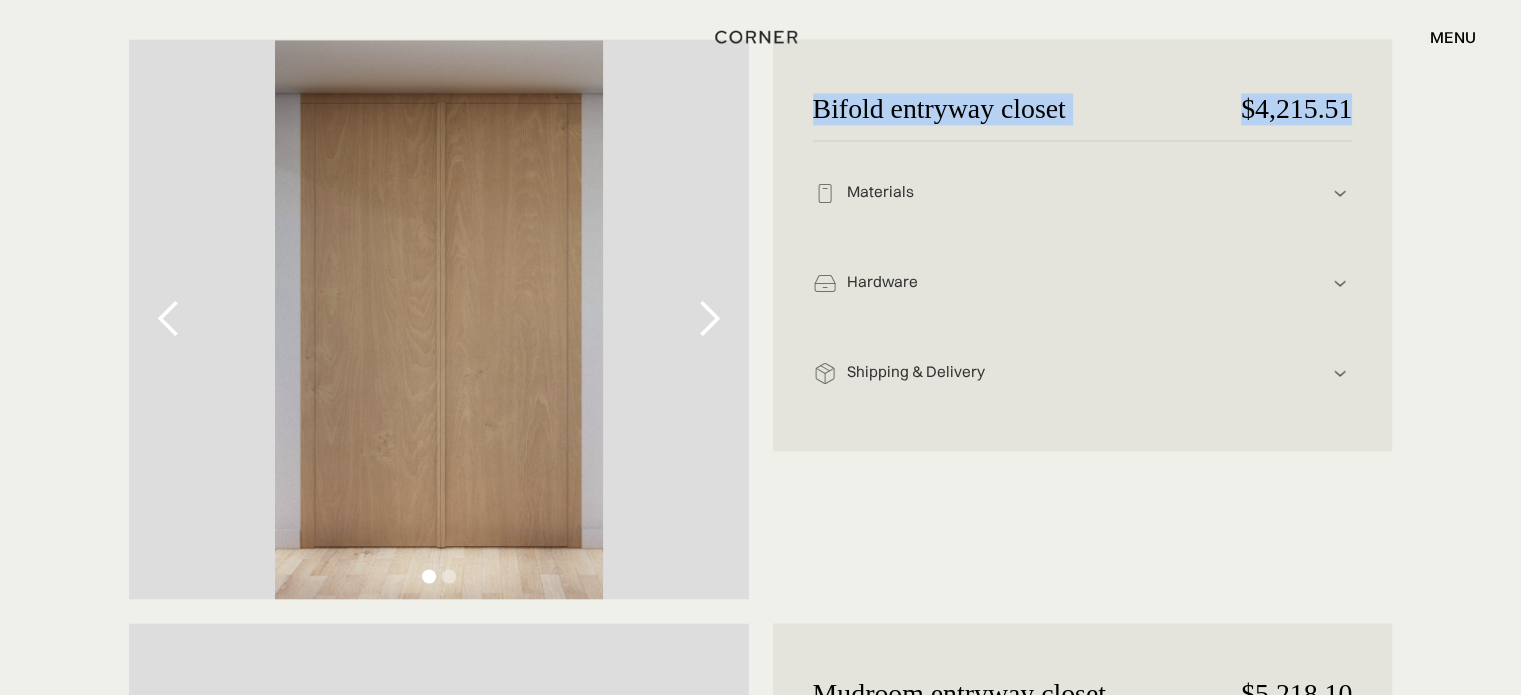 click on "Bifold entryway closet" at bounding box center (993, 109) 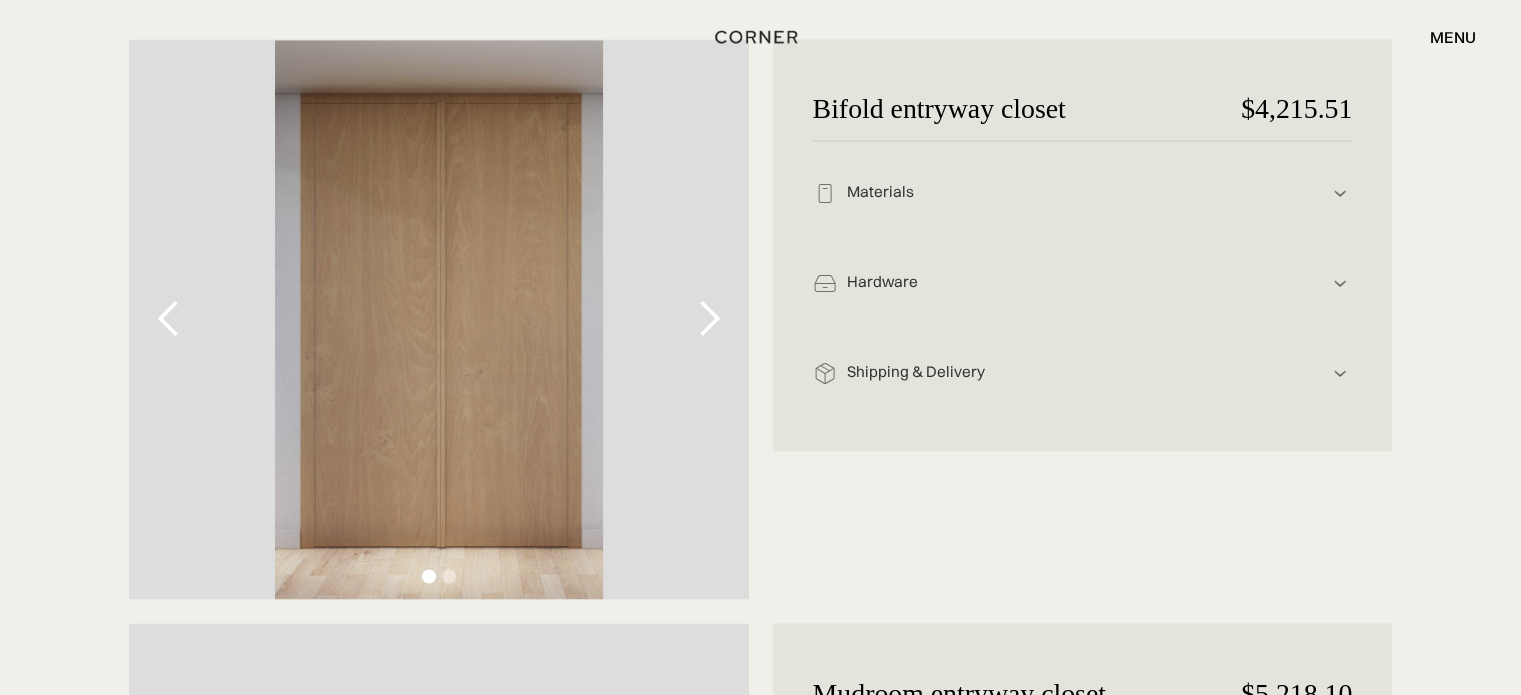 drag, startPoint x: 817, startPoint y: 110, endPoint x: 816, endPoint y: 99, distance: 11.045361 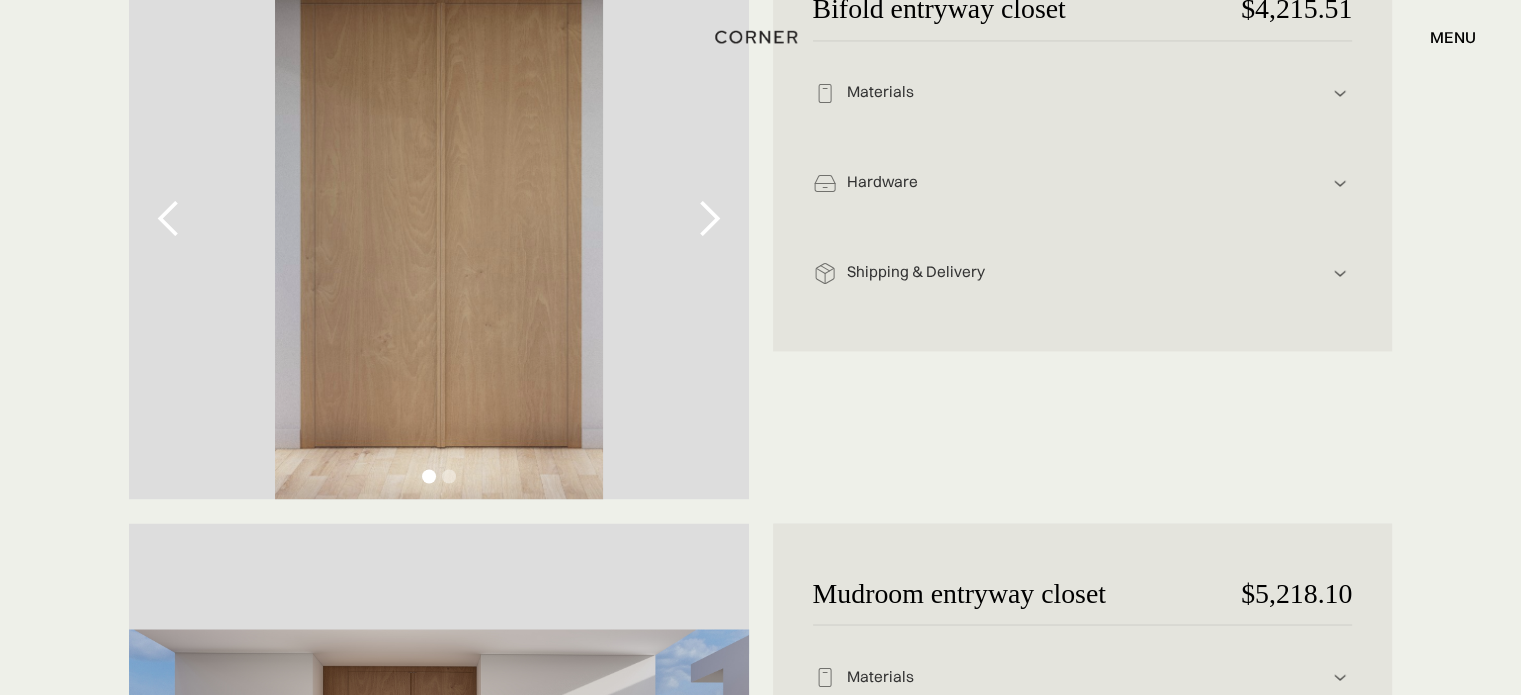scroll, scrollTop: 3240, scrollLeft: 0, axis: vertical 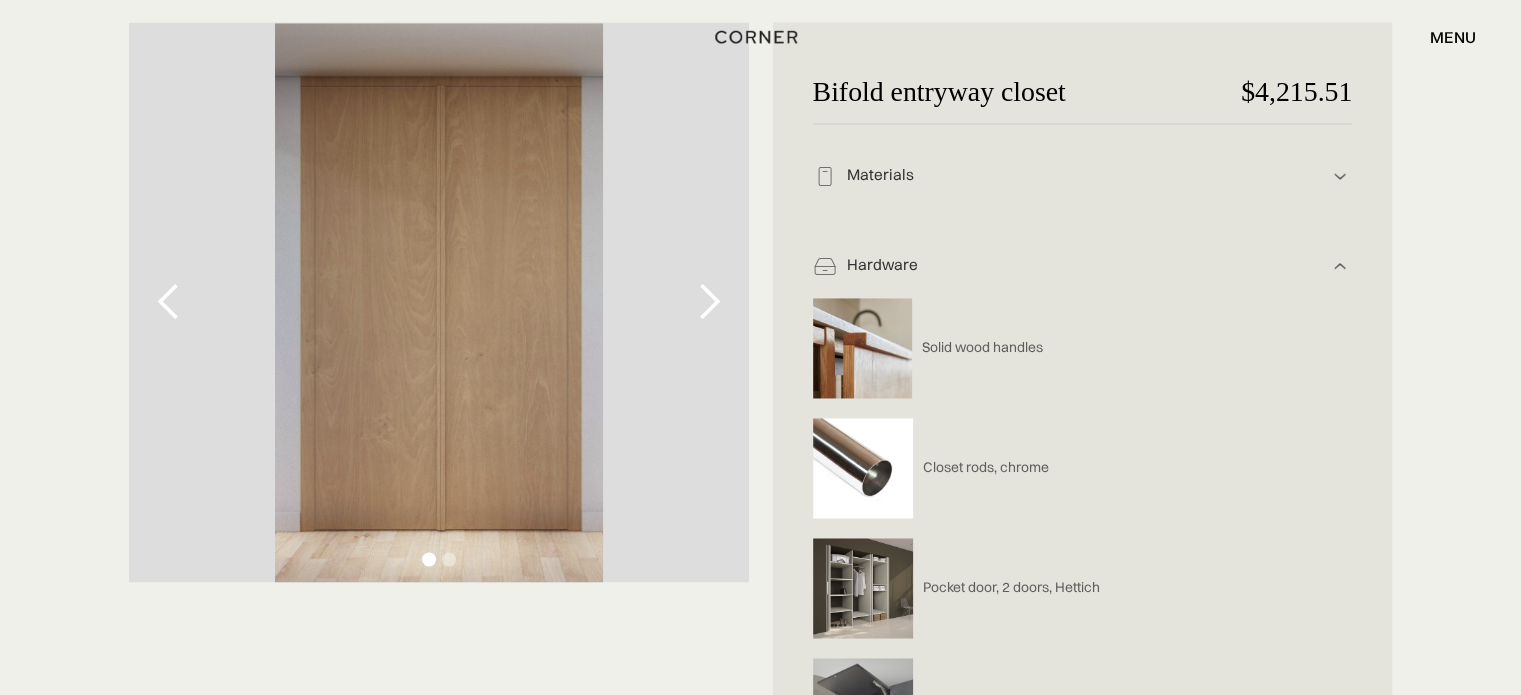 click at bounding box center [709, 302] 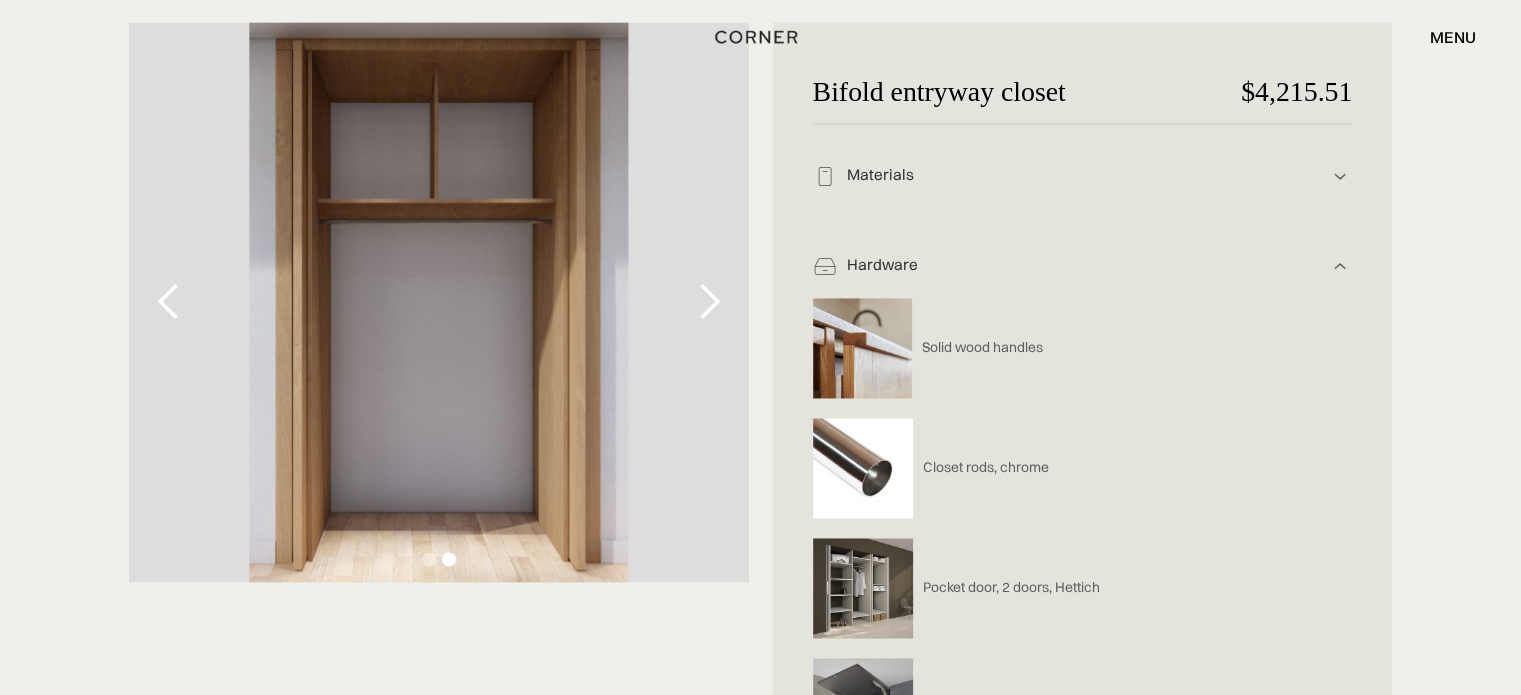 click at bounding box center [709, 302] 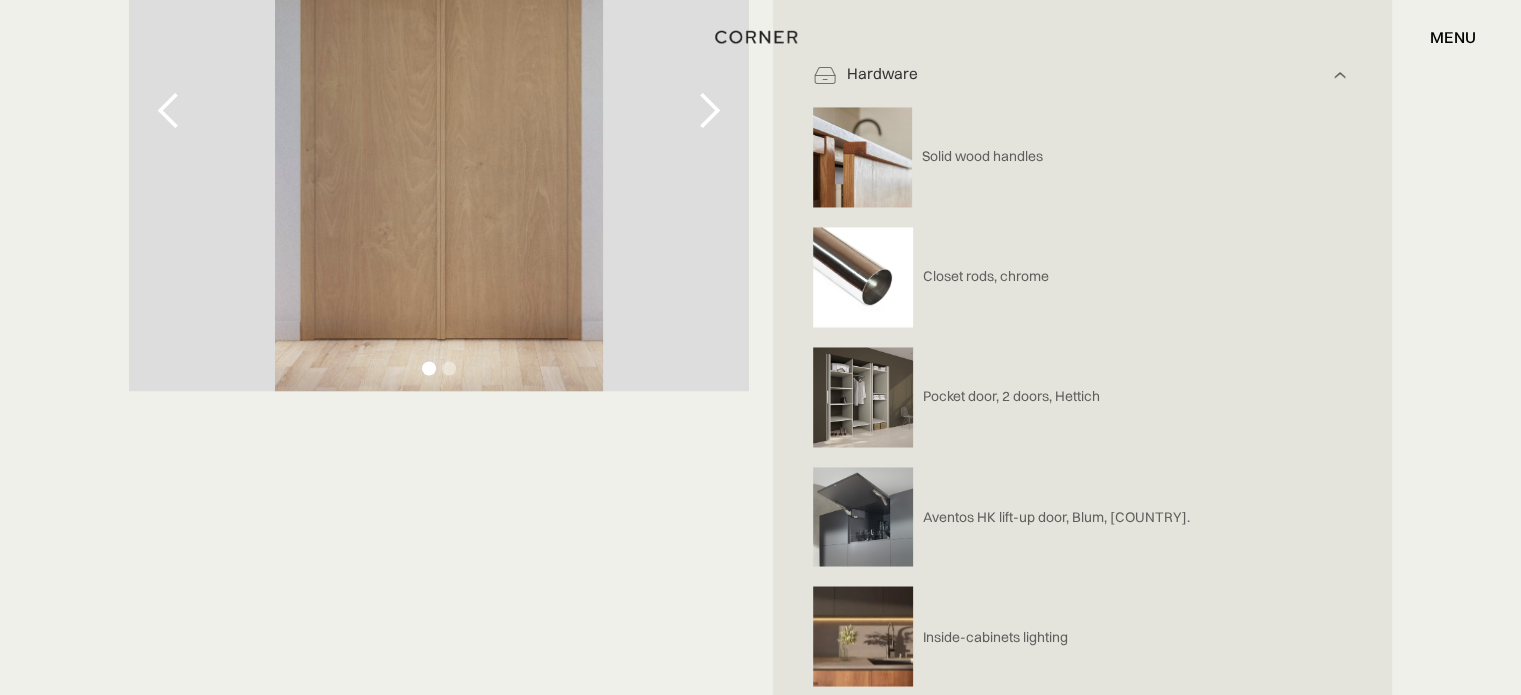 scroll, scrollTop: 3357, scrollLeft: 0, axis: vertical 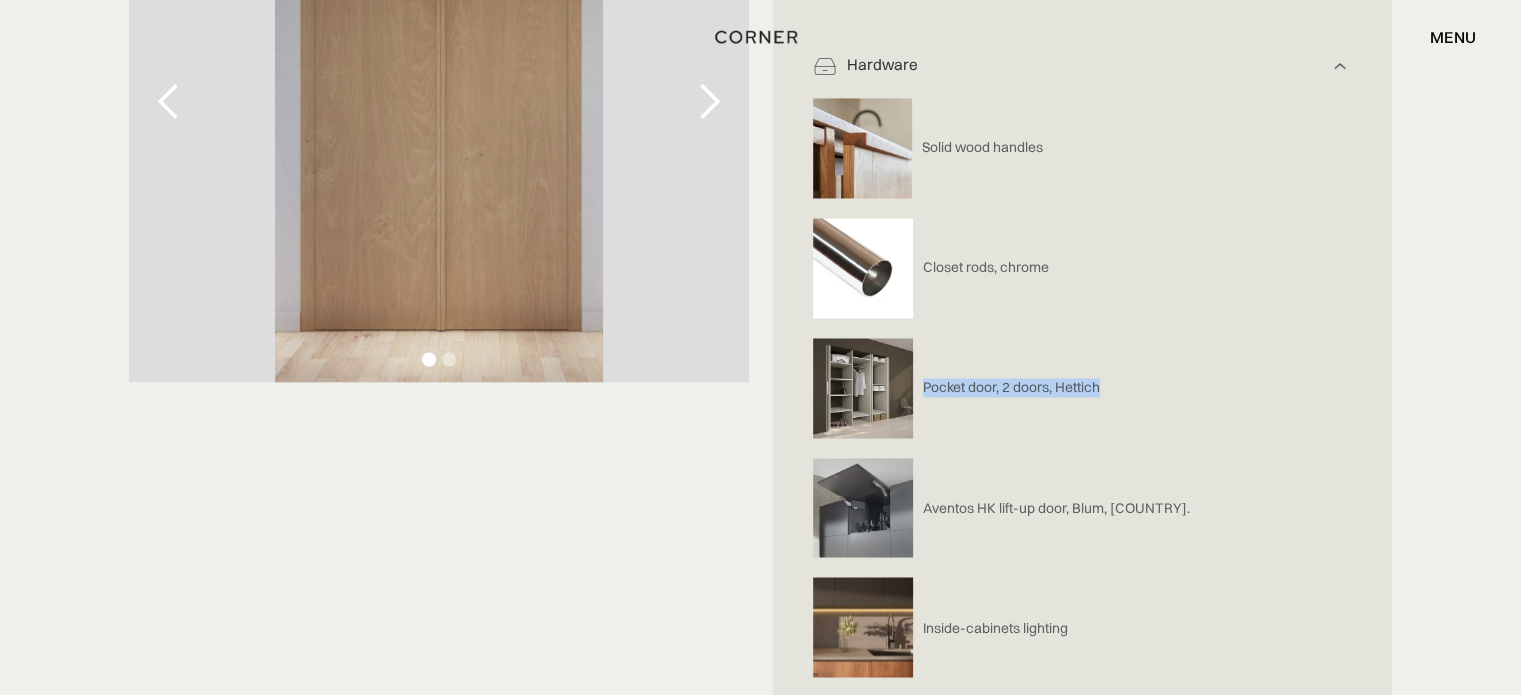 drag, startPoint x: 925, startPoint y: 384, endPoint x: 1144, endPoint y: 438, distance: 225.55931 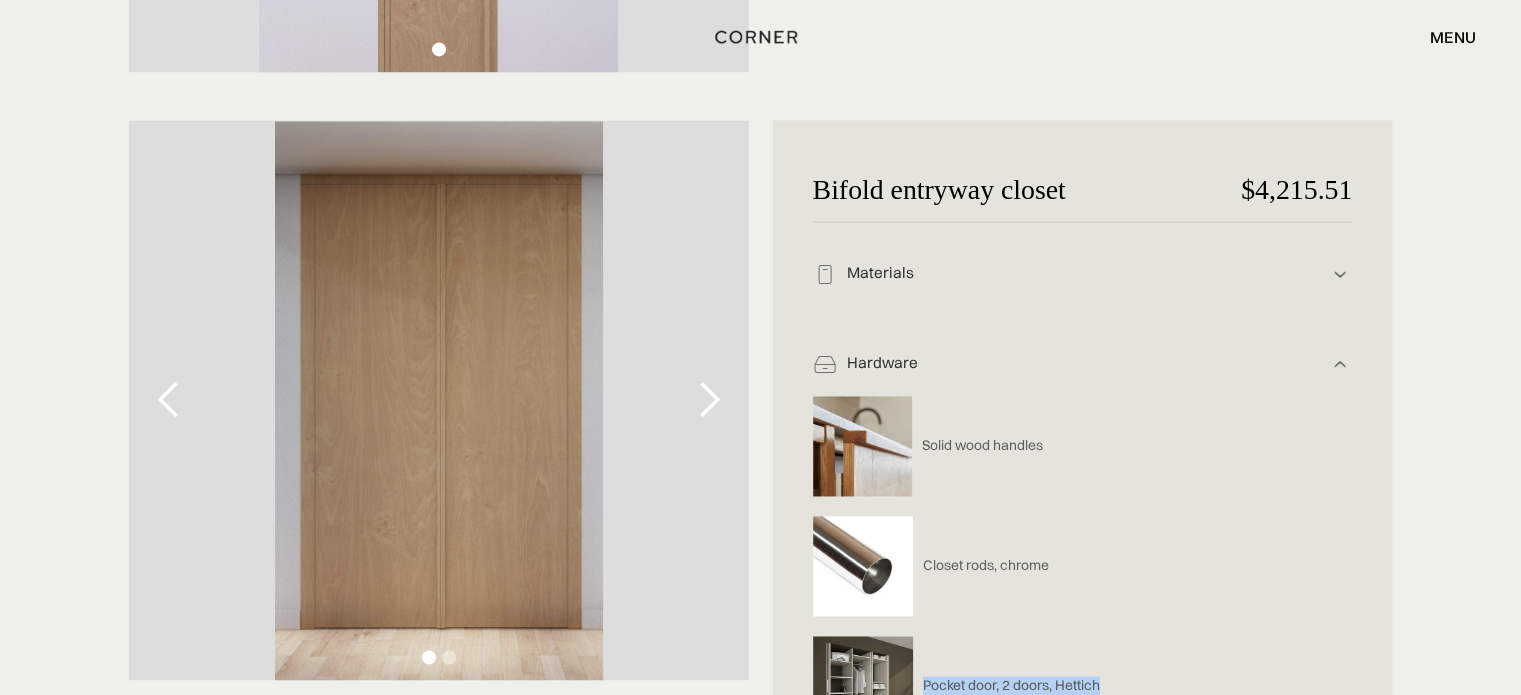 scroll, scrollTop: 3057, scrollLeft: 0, axis: vertical 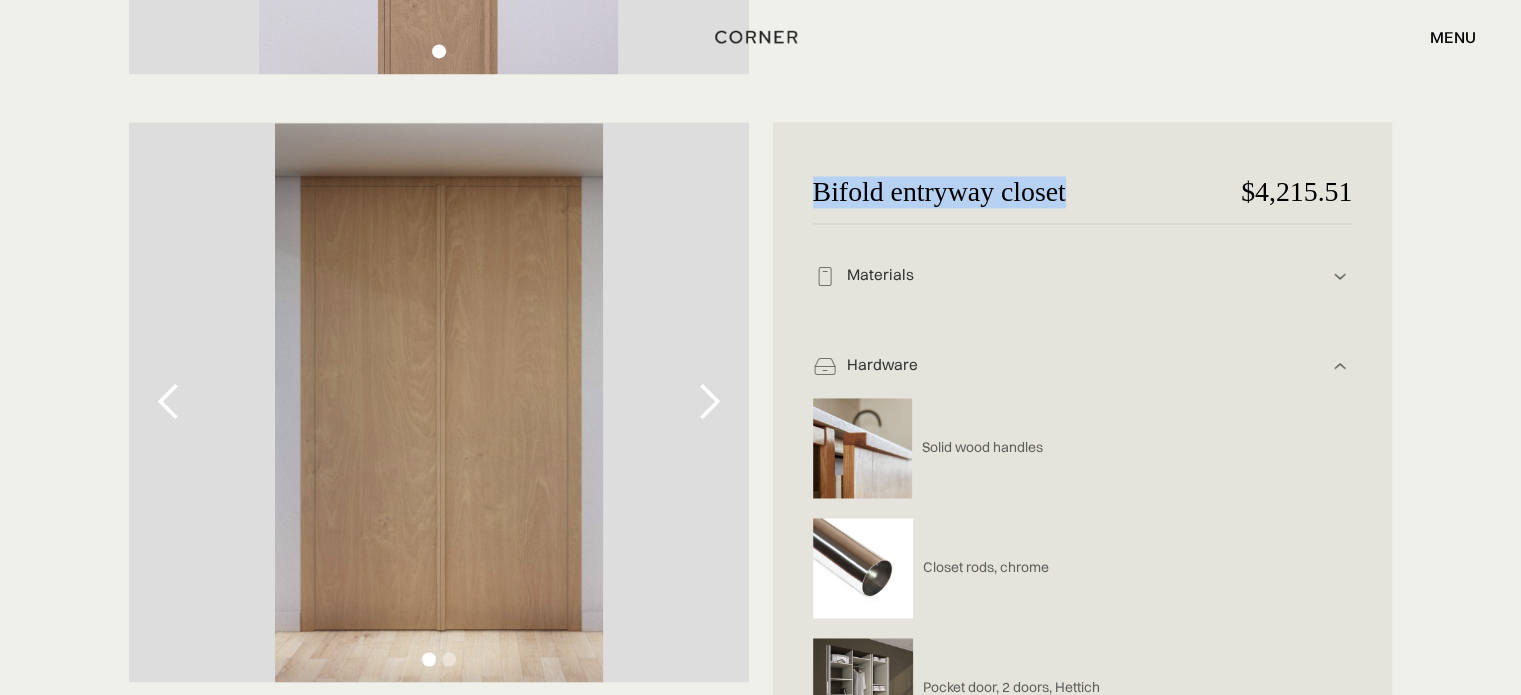 drag, startPoint x: 808, startPoint y: 195, endPoint x: 1069, endPoint y: 192, distance: 261.01724 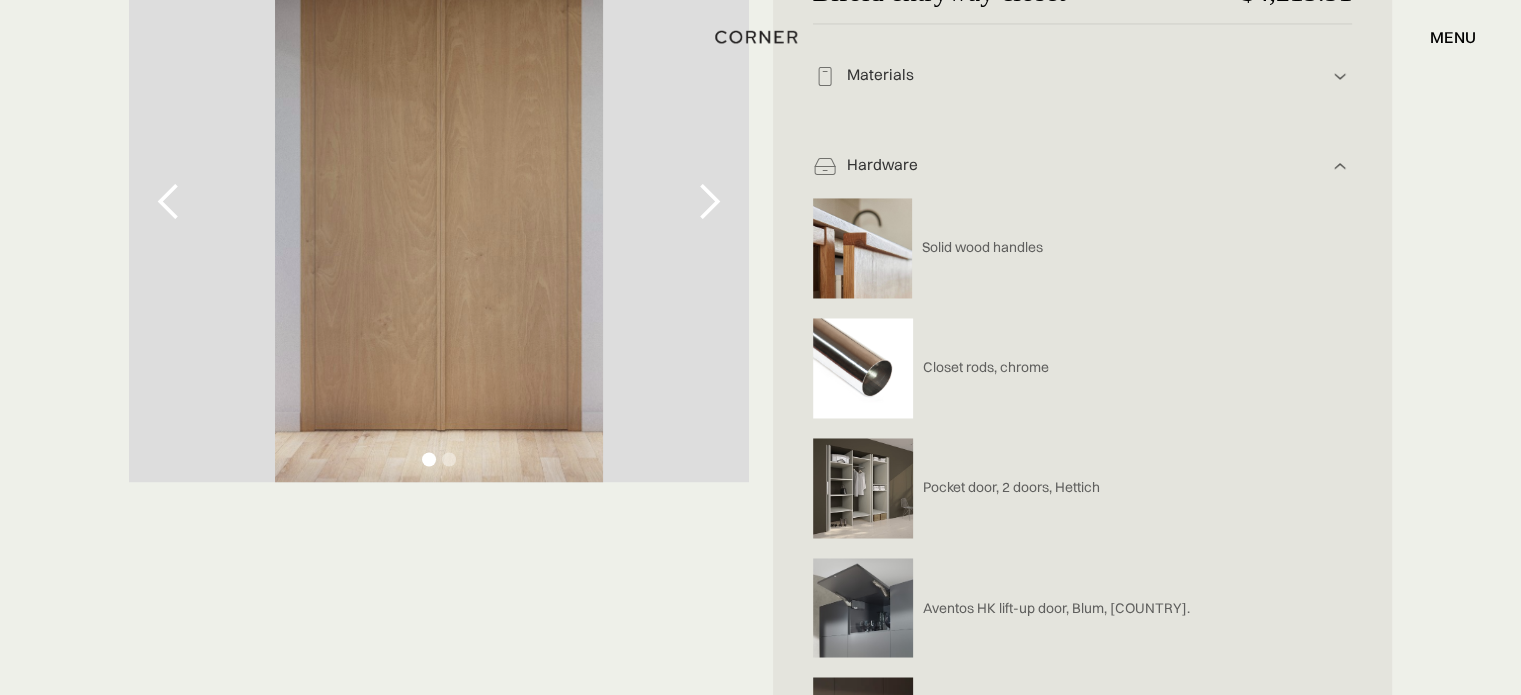 click on "Hardware" at bounding box center [1083, 75] 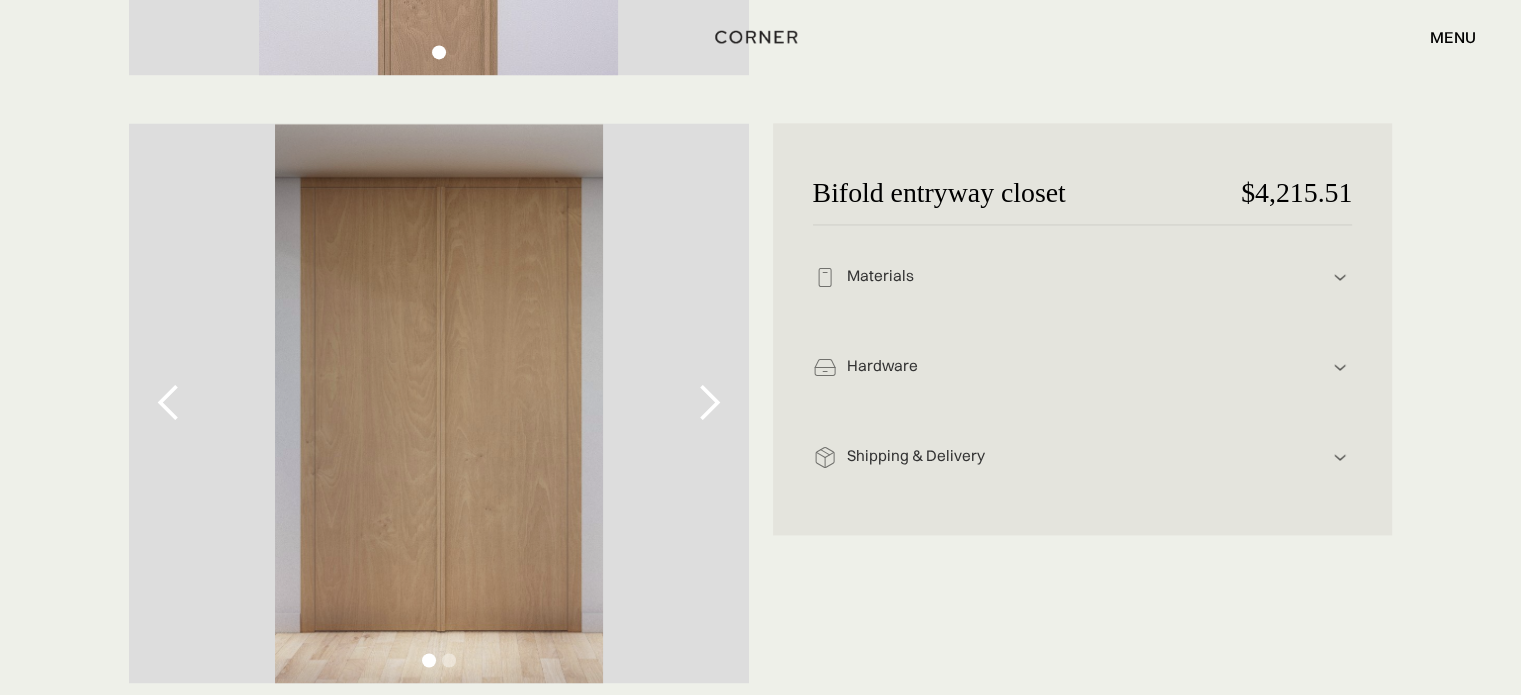 scroll, scrollTop: 3057, scrollLeft: 0, axis: vertical 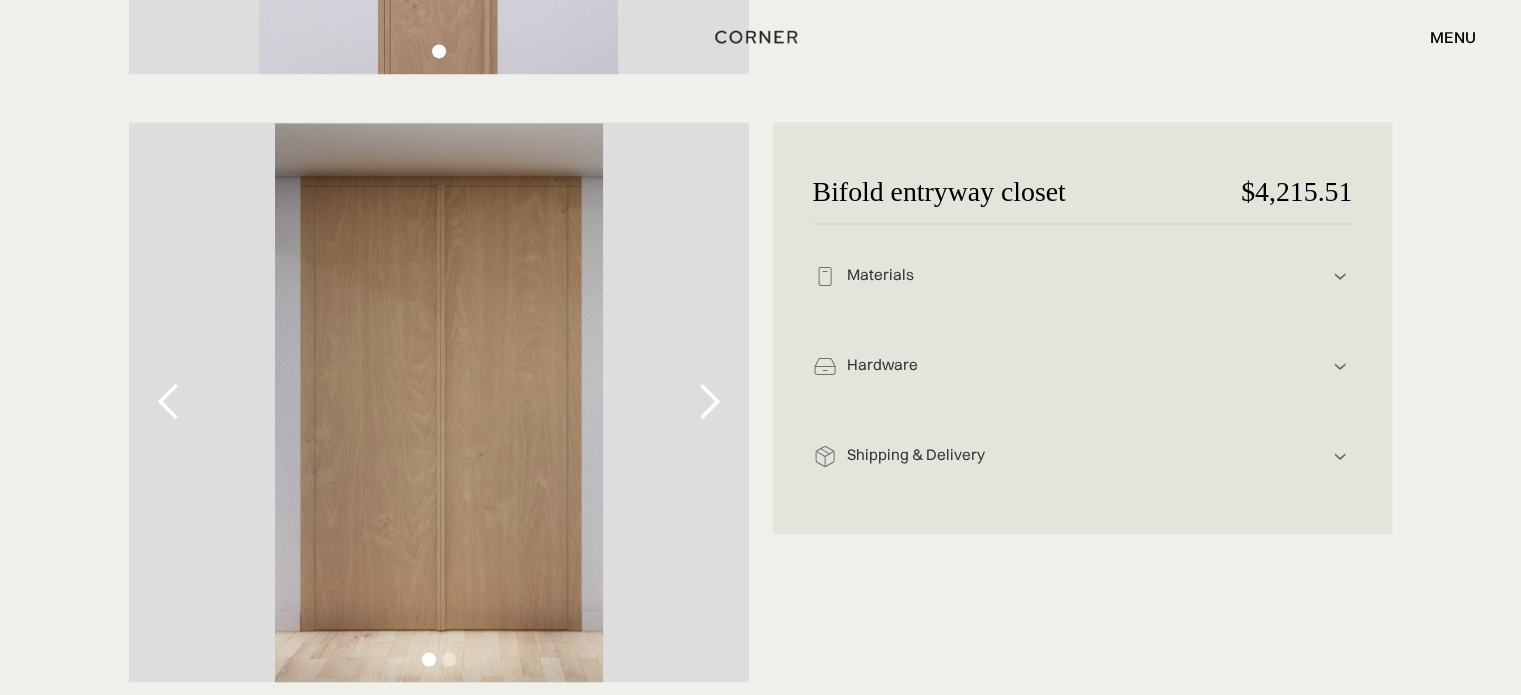 click on "Hardware" at bounding box center [1083, 275] 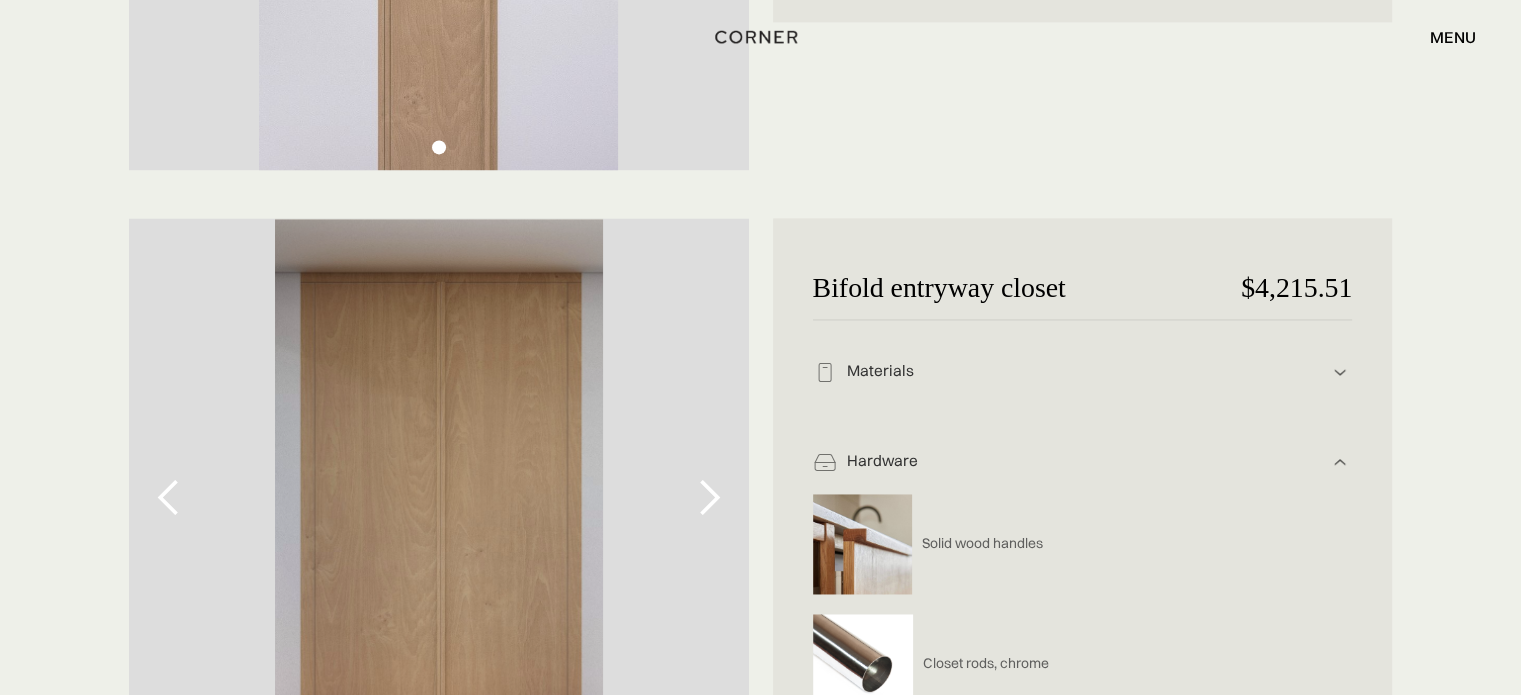 scroll, scrollTop: 2957, scrollLeft: 0, axis: vertical 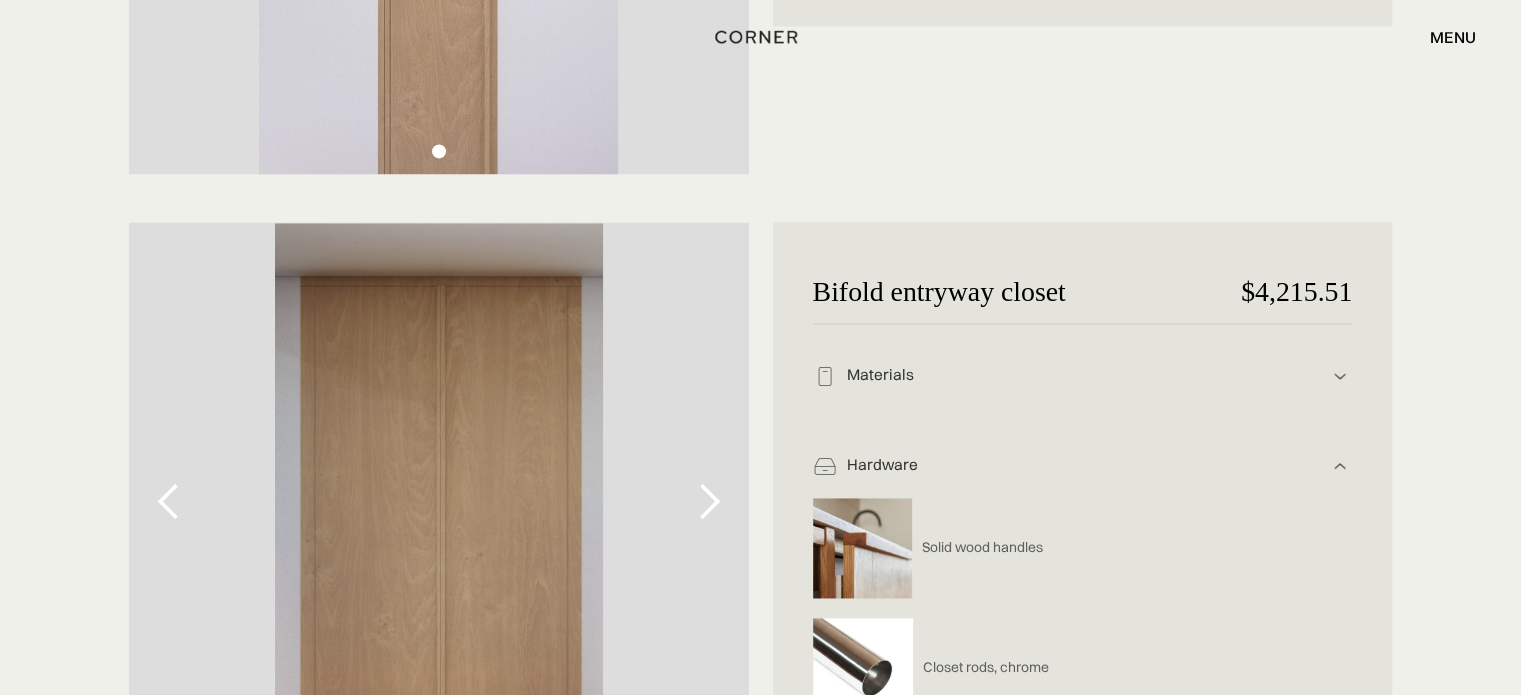 click at bounding box center [709, 502] 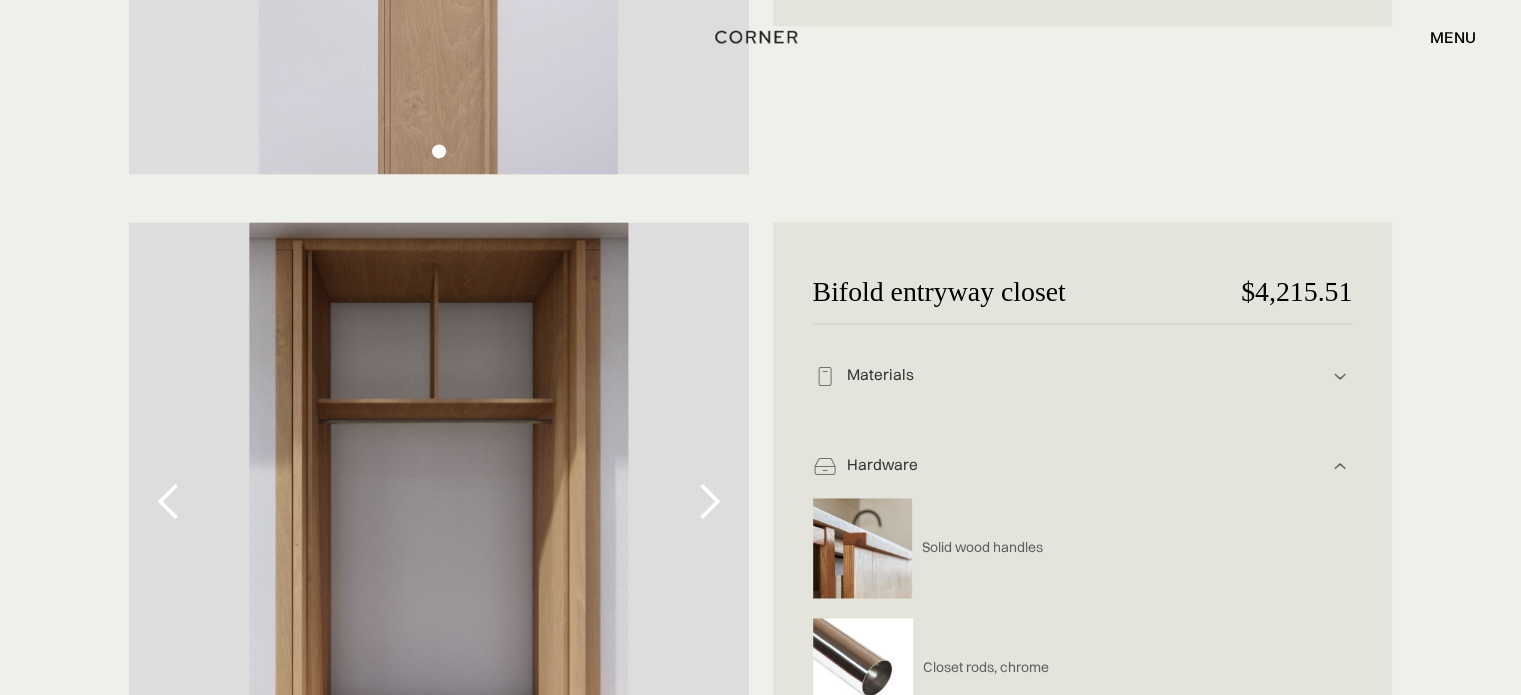 click at bounding box center (709, 502) 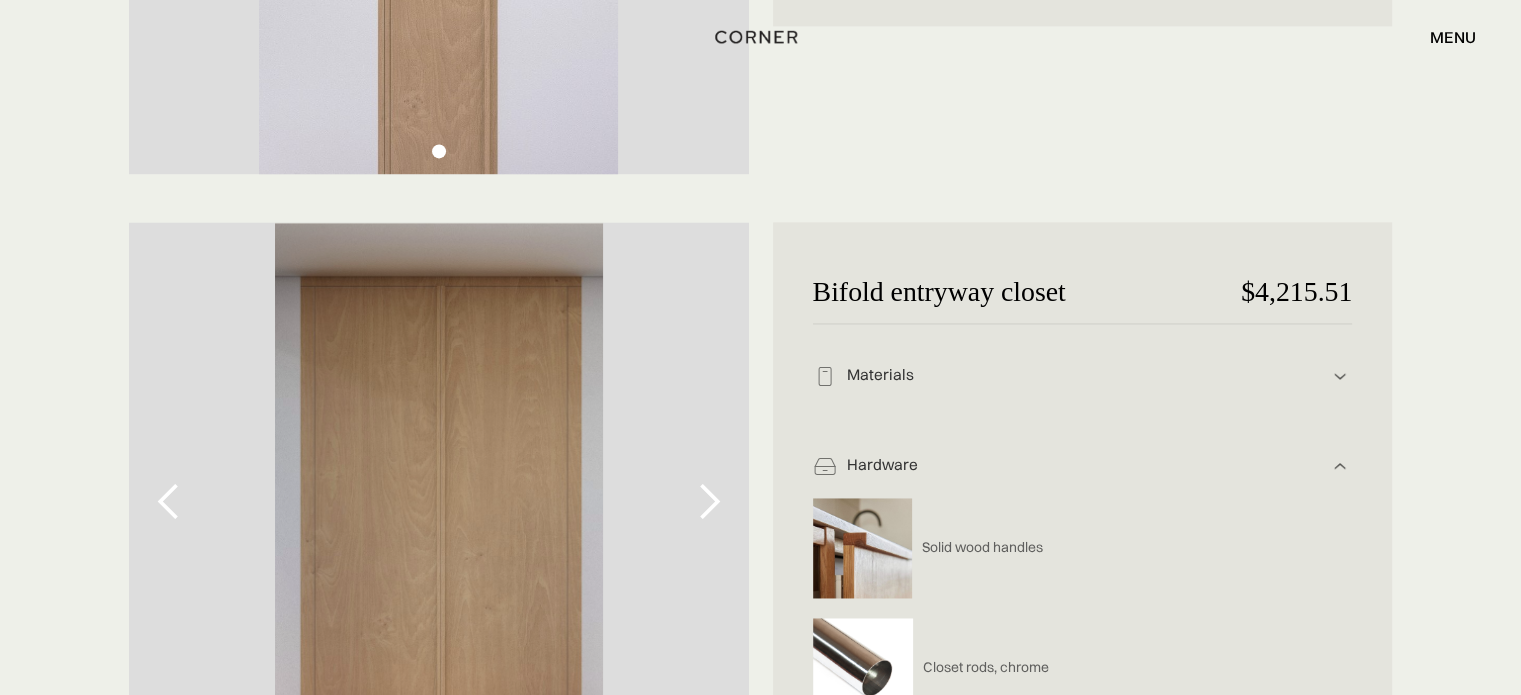 click at bounding box center (169, 502) 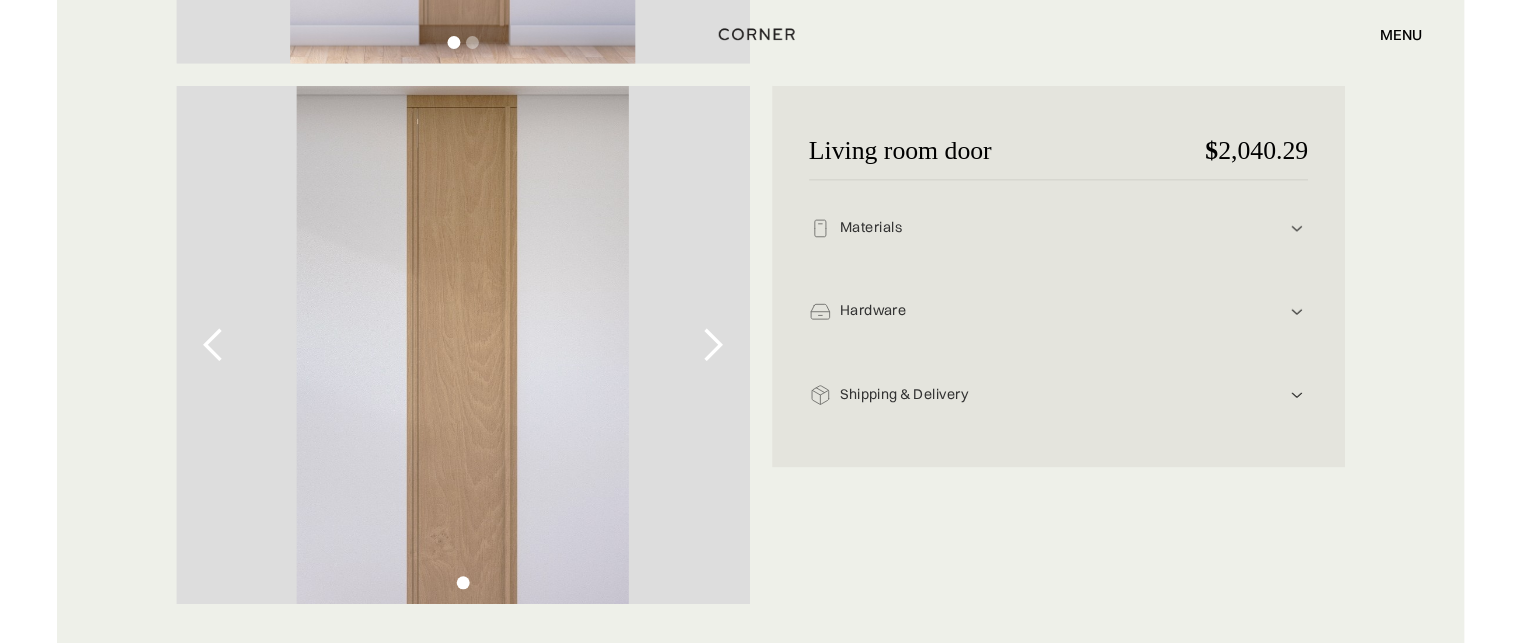 scroll, scrollTop: 2457, scrollLeft: 0, axis: vertical 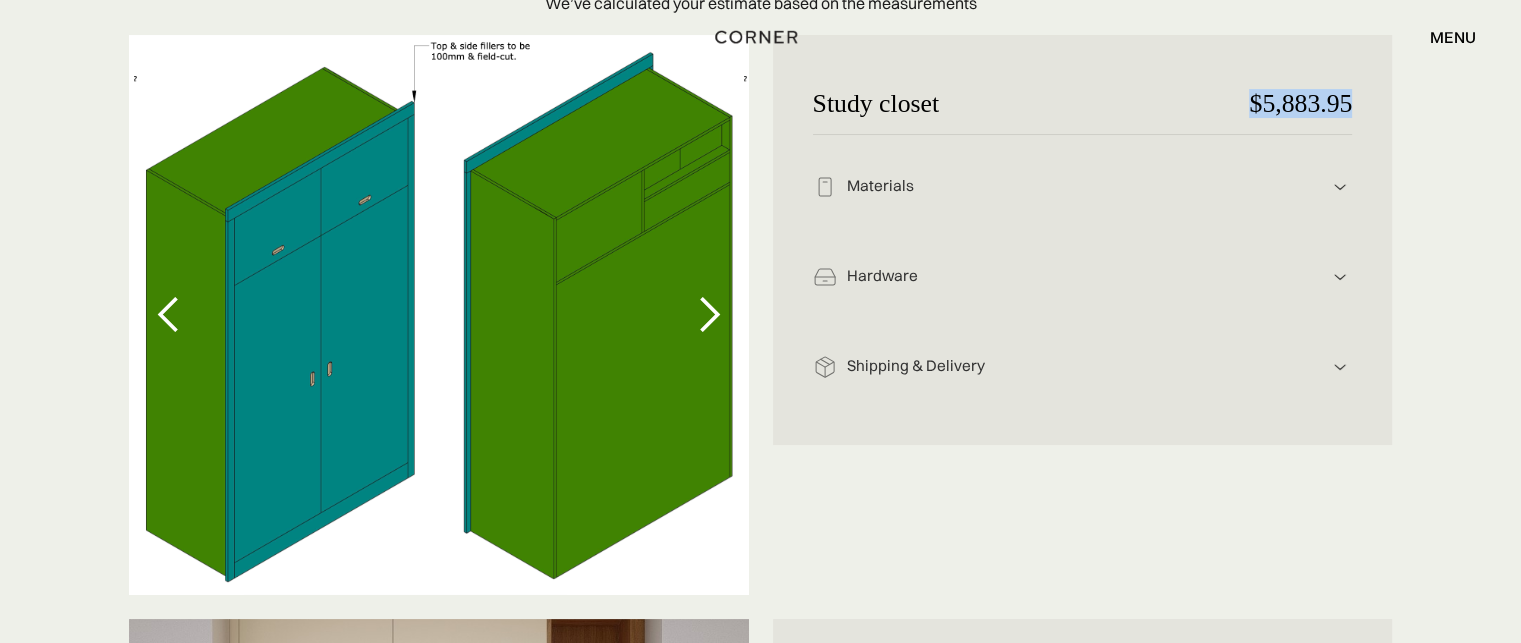 drag, startPoint x: 1249, startPoint y: 106, endPoint x: 1348, endPoint y: 106, distance: 99 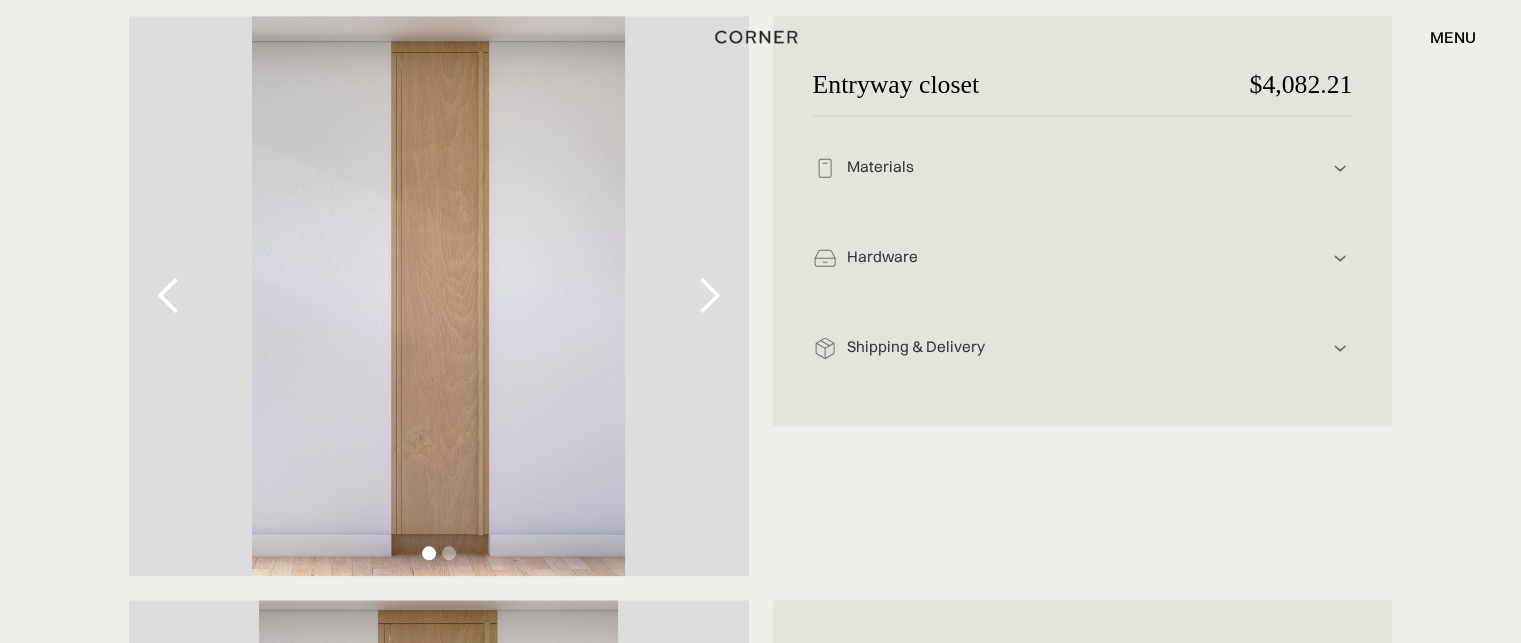 scroll, scrollTop: 1948, scrollLeft: 0, axis: vertical 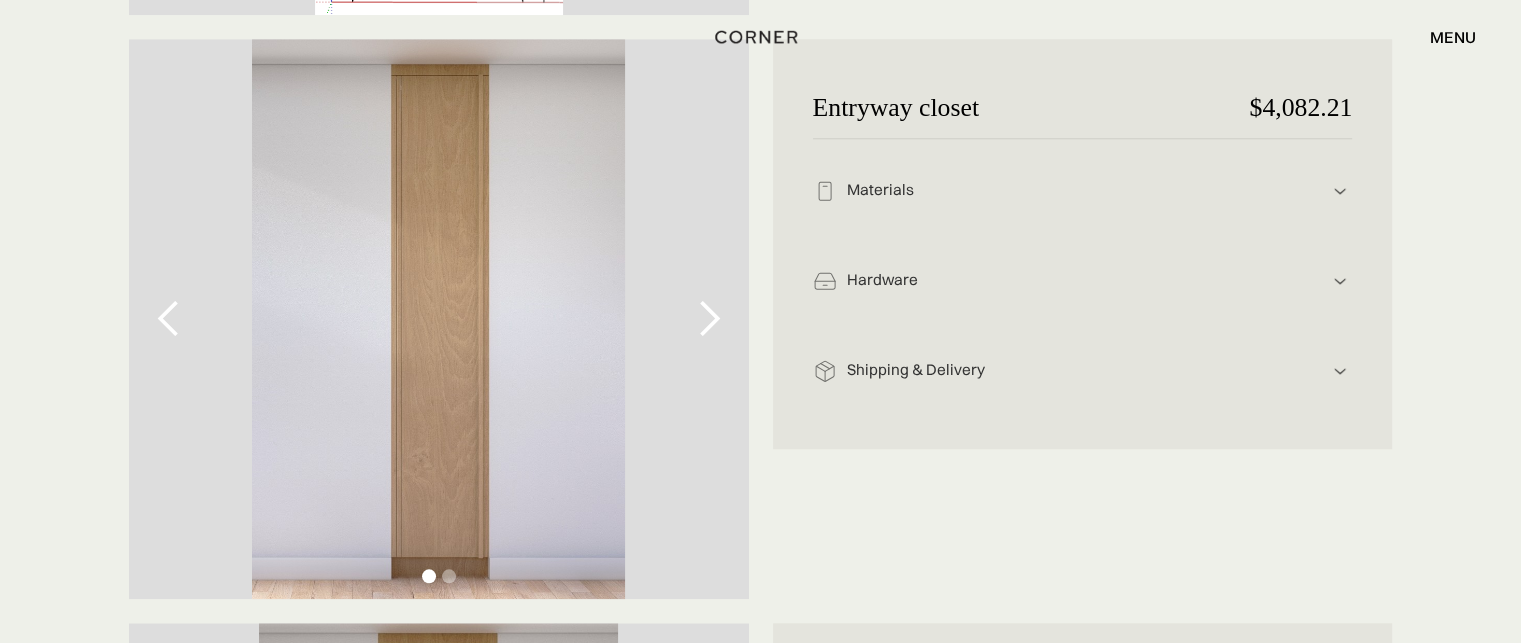 click at bounding box center (709, 319) 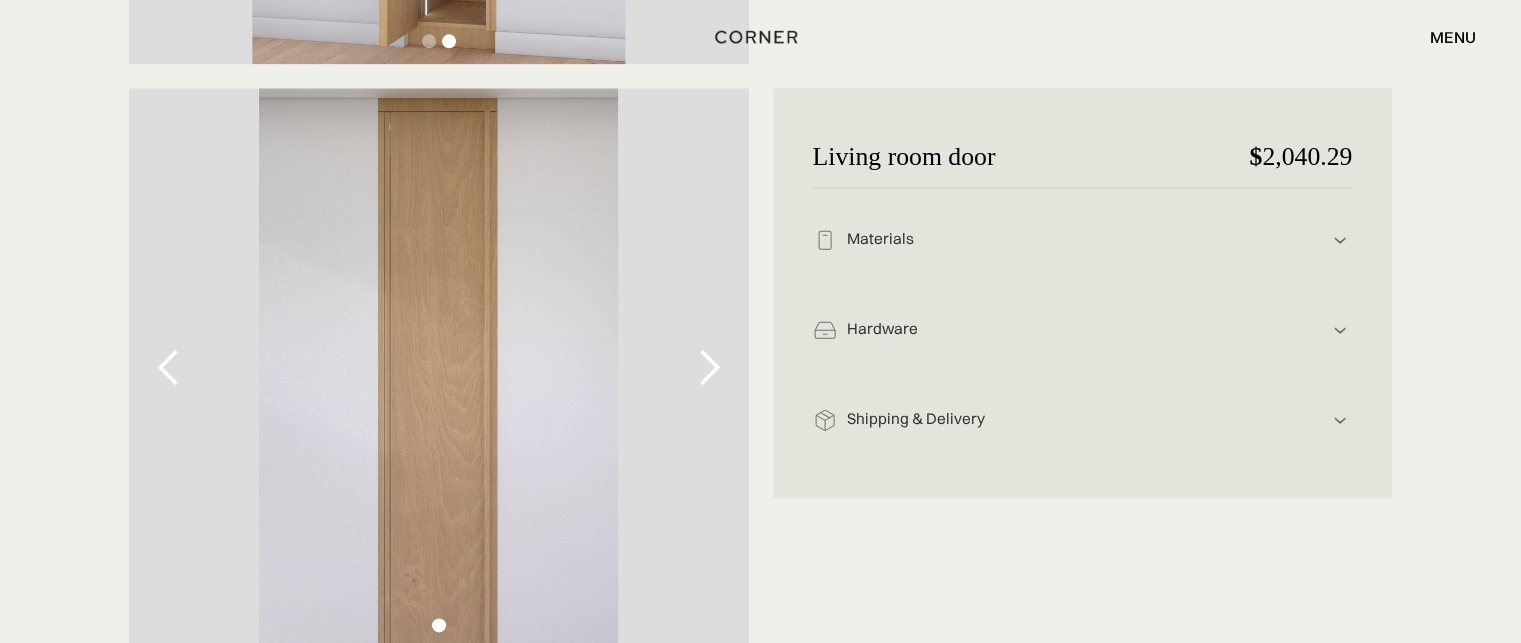 scroll, scrollTop: 2484, scrollLeft: 0, axis: vertical 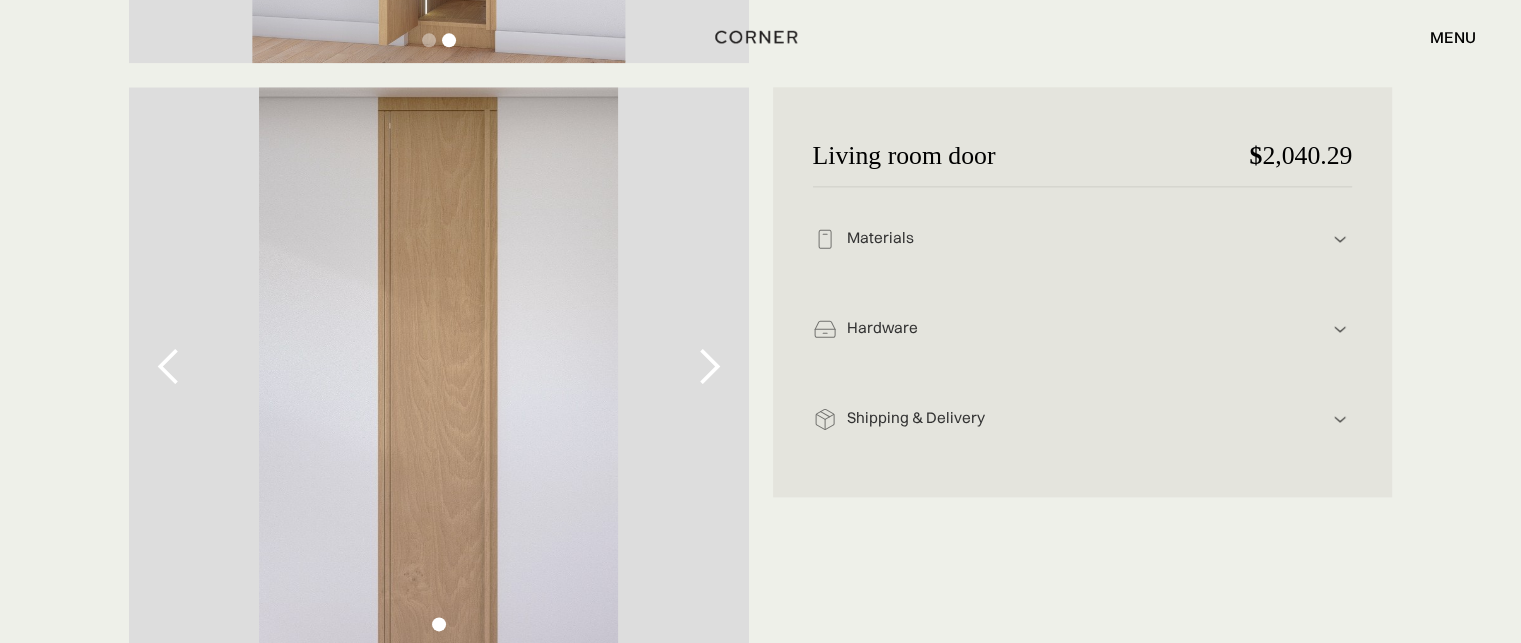 click at bounding box center [709, 367] 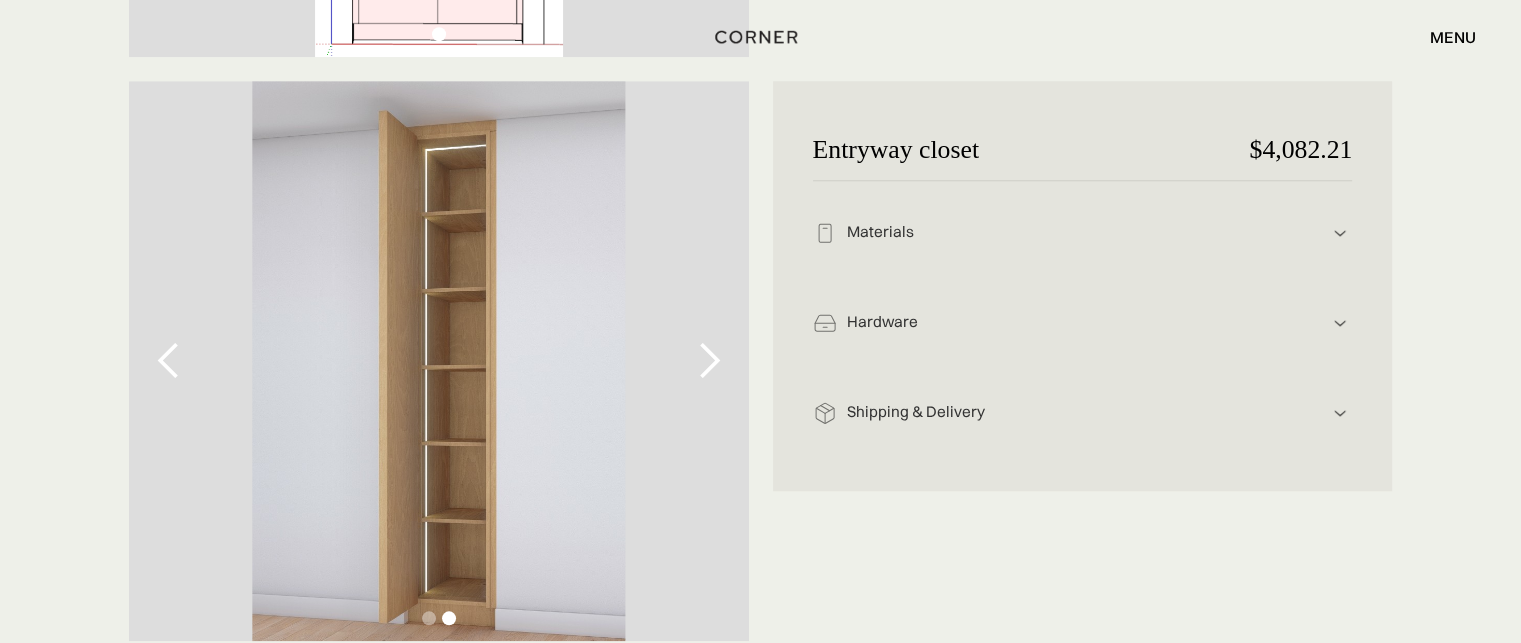 scroll, scrollTop: 1904, scrollLeft: 0, axis: vertical 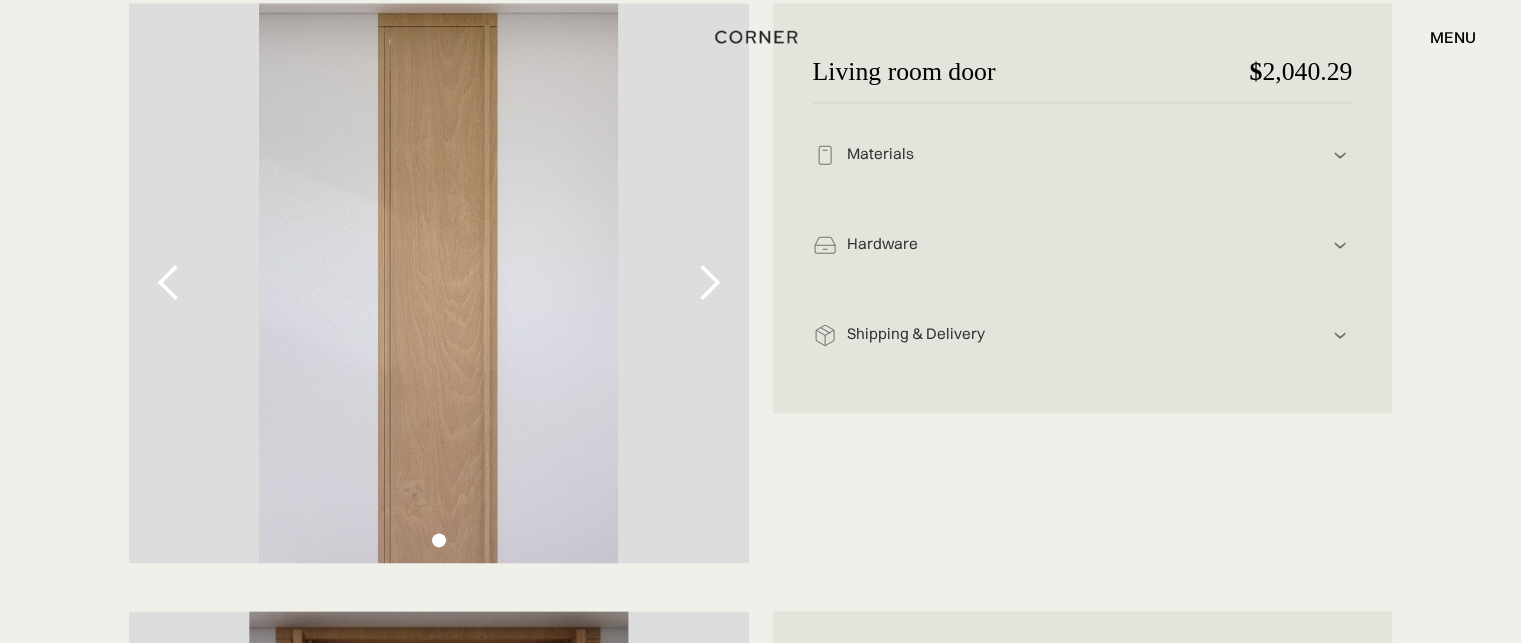 click at bounding box center (439, 283) 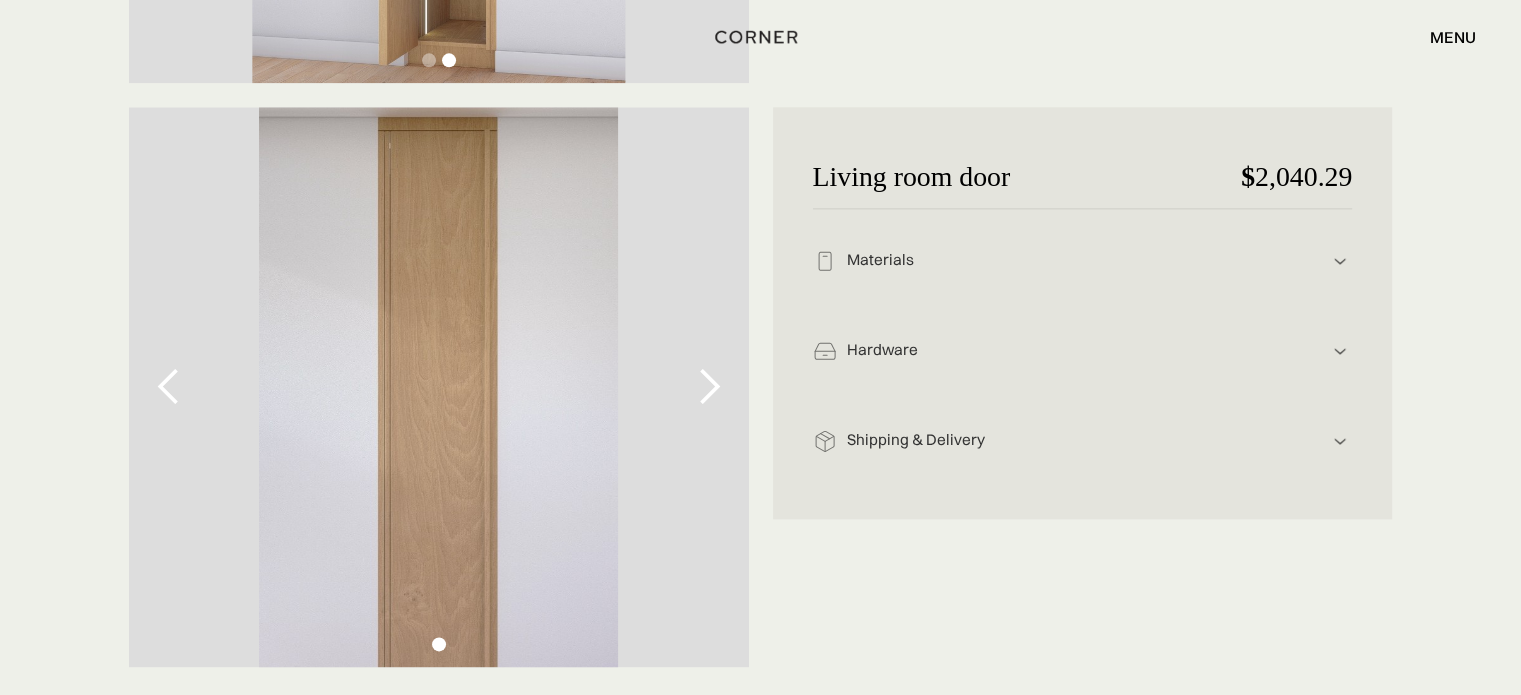 scroll, scrollTop: 2466, scrollLeft: 0, axis: vertical 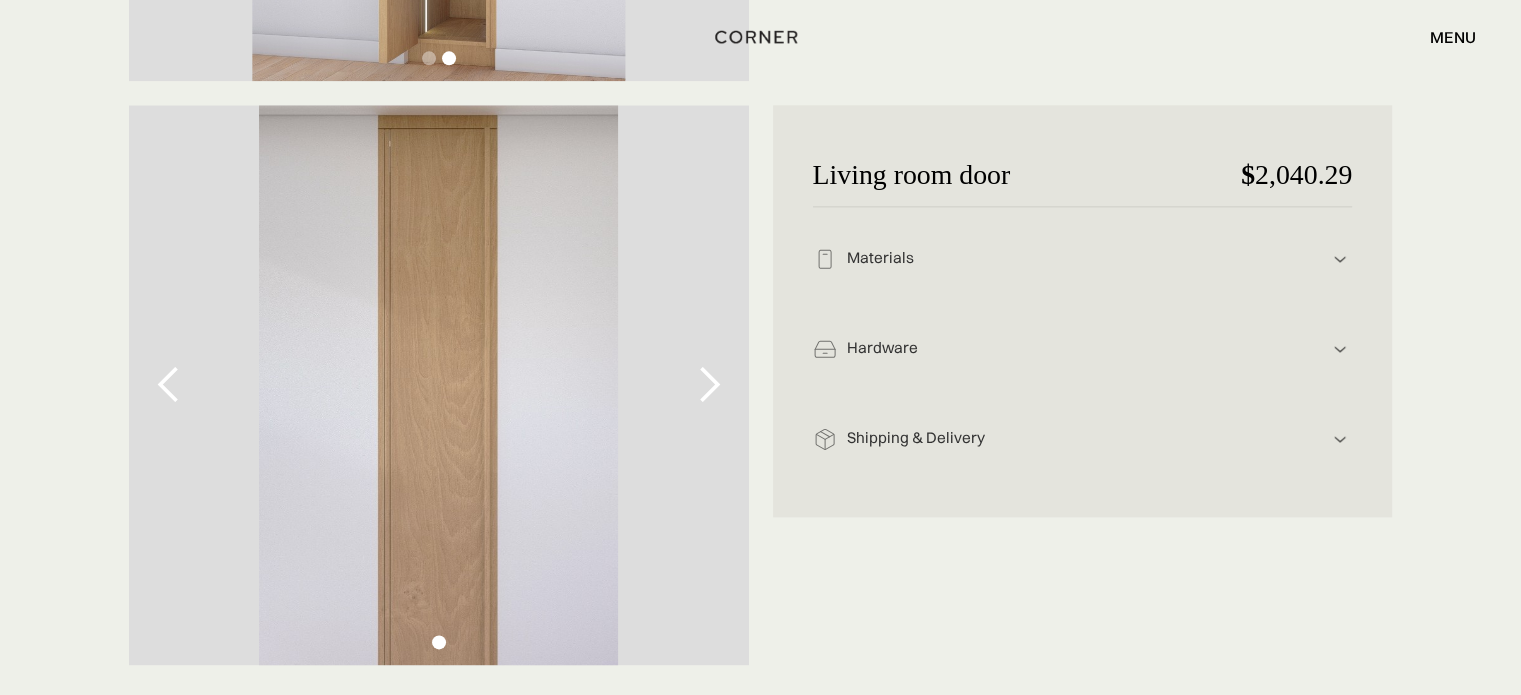 click at bounding box center (709, 385) 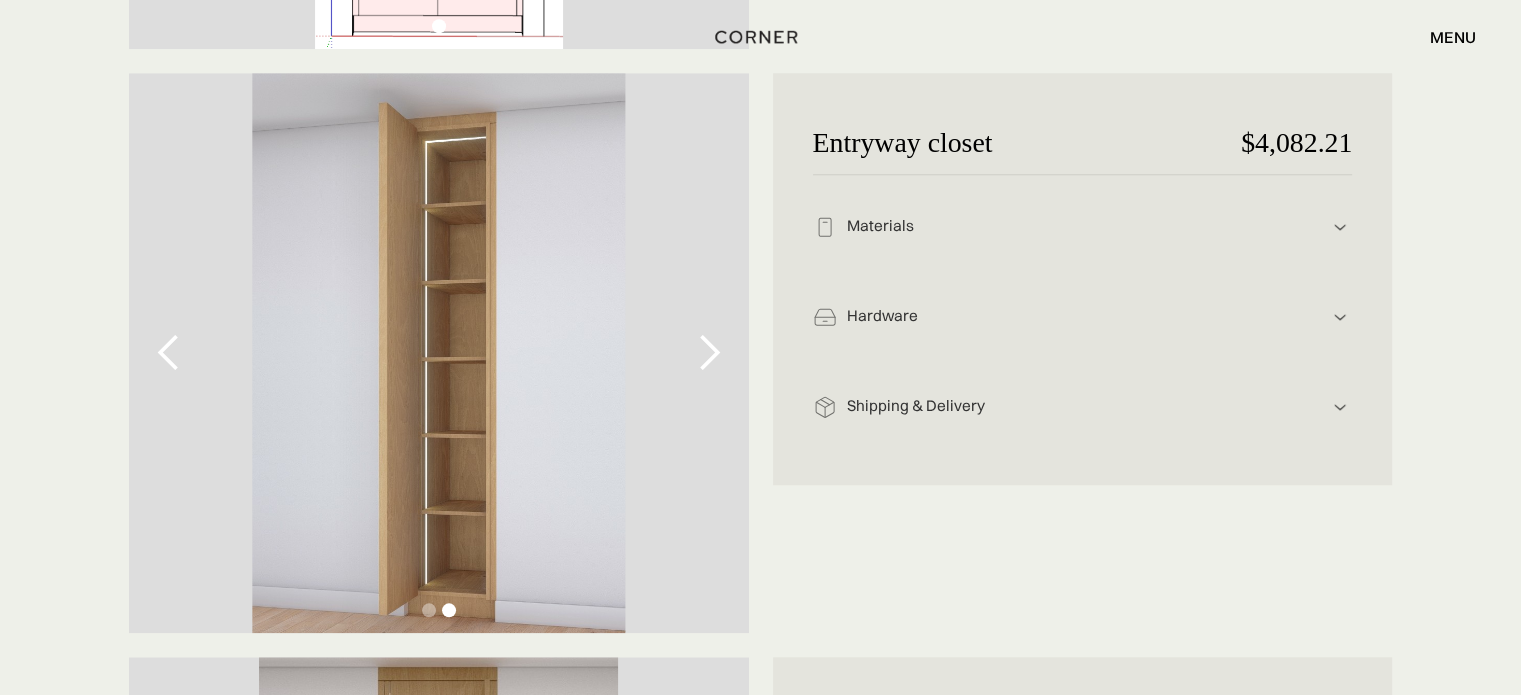 scroll, scrollTop: 1926, scrollLeft: 0, axis: vertical 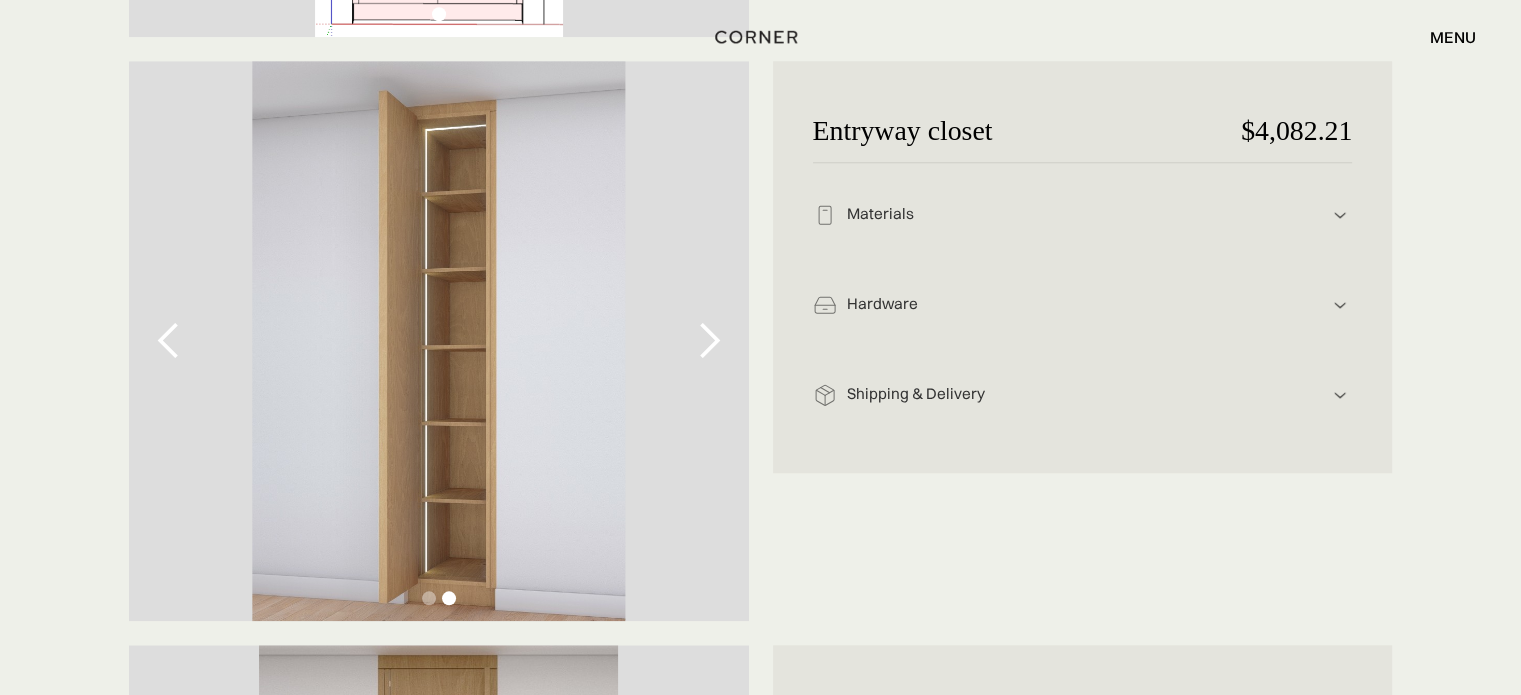 click at bounding box center (709, 341) 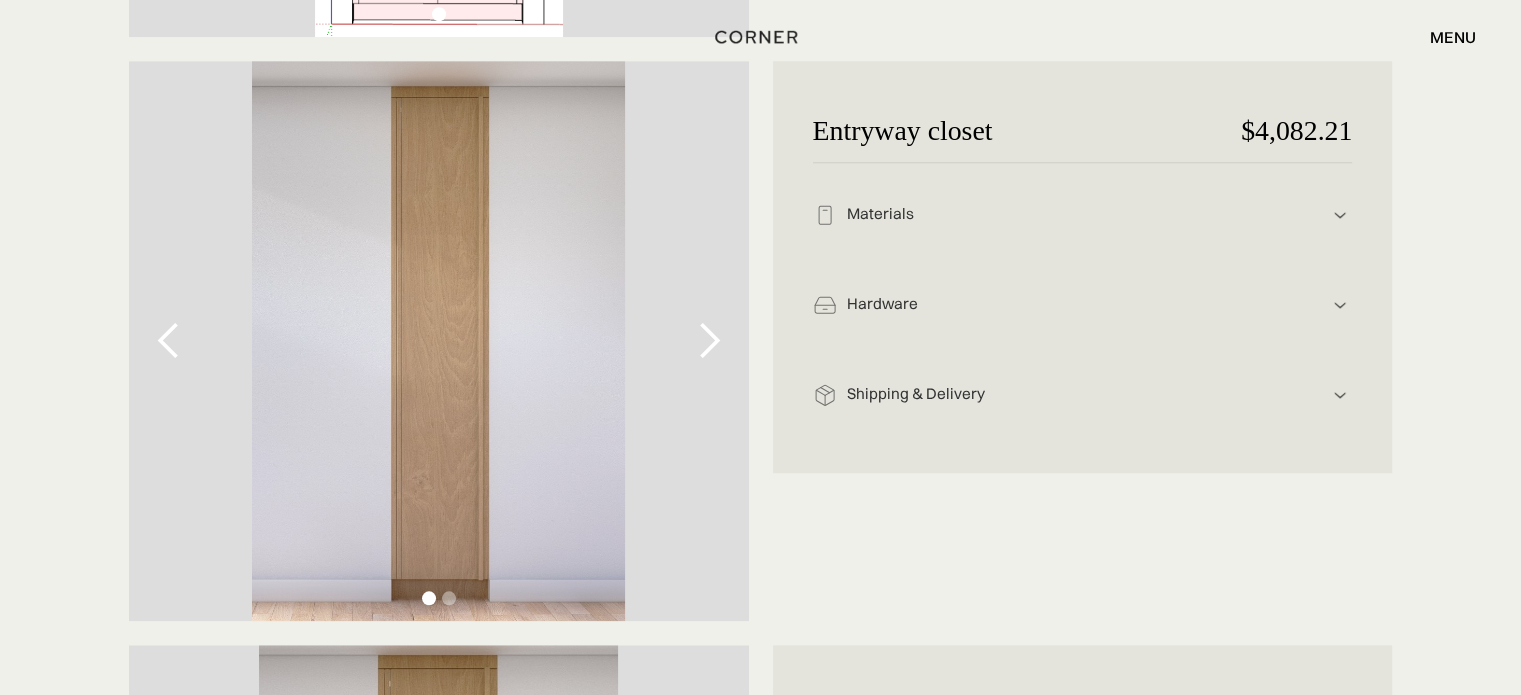 click at bounding box center [169, 341] 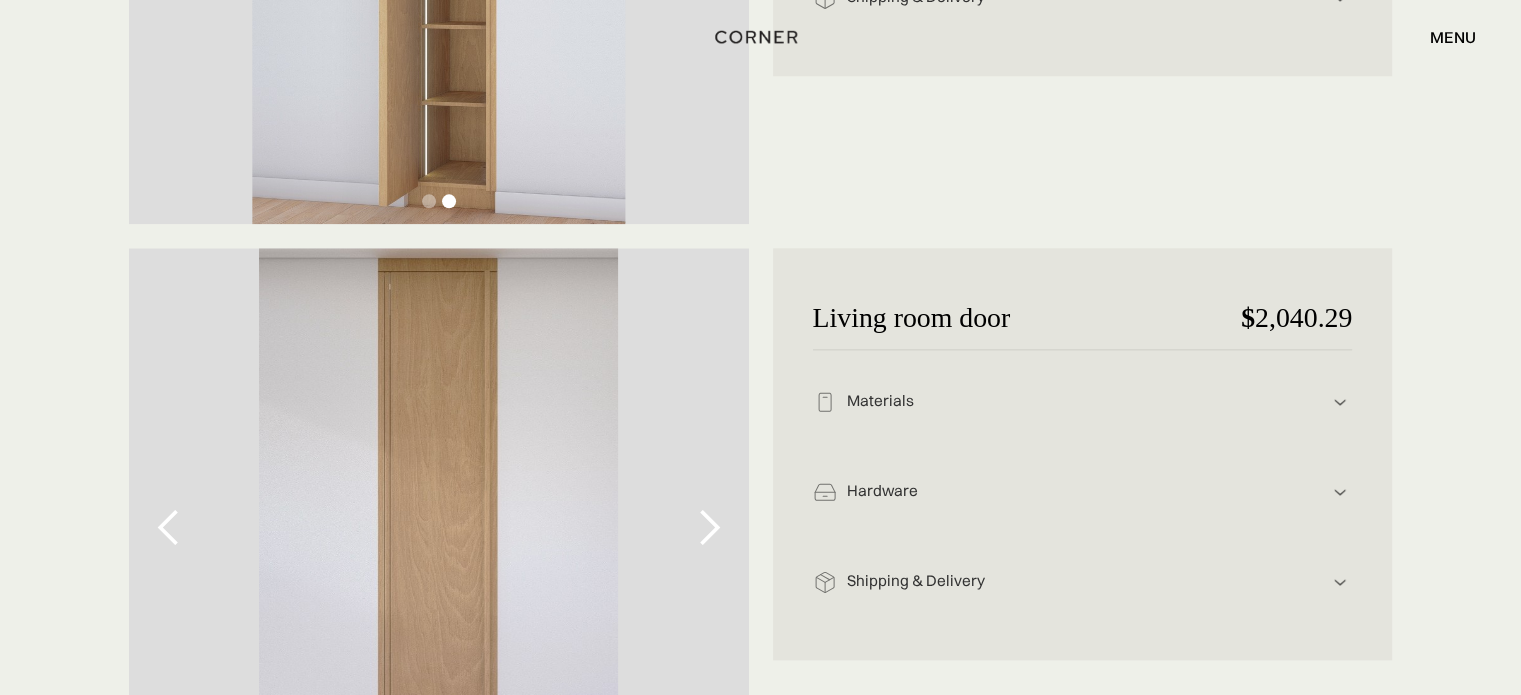 scroll, scrollTop: 2395, scrollLeft: 0, axis: vertical 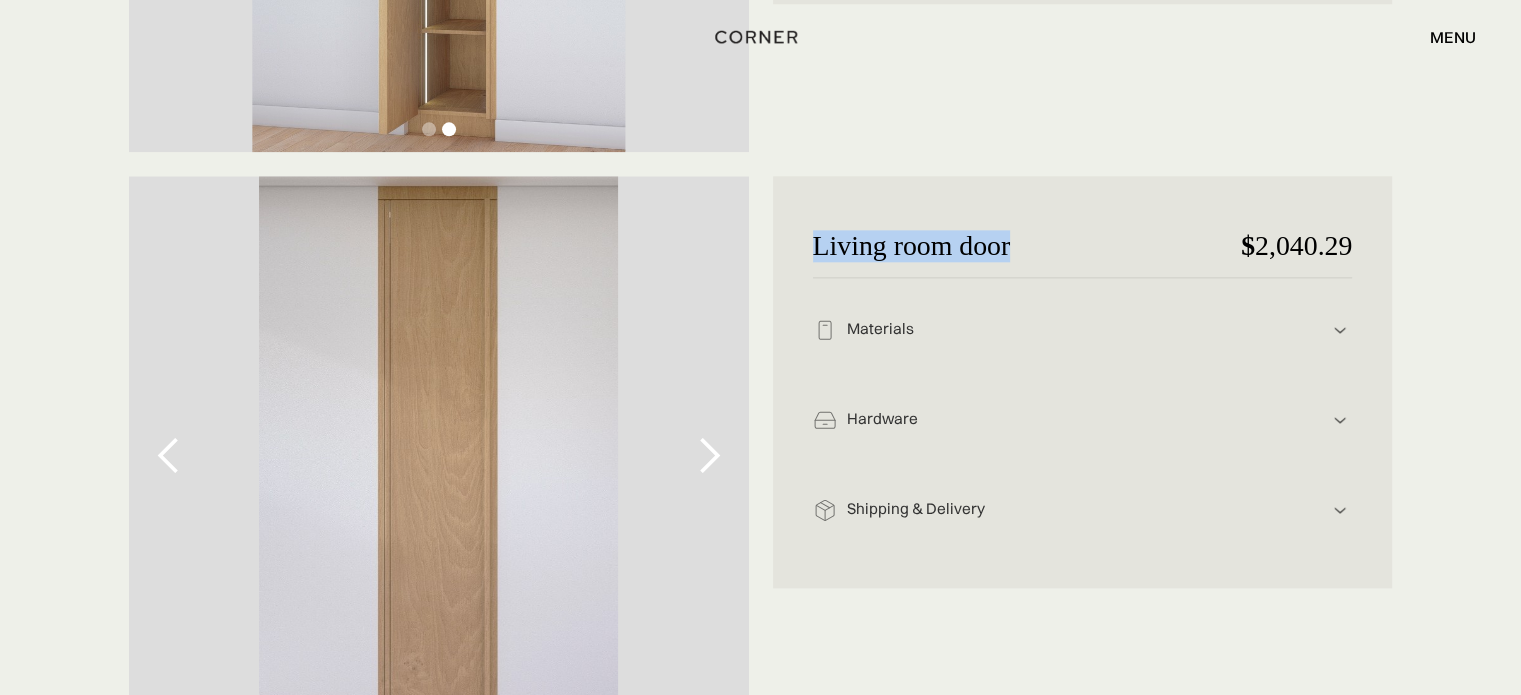 drag, startPoint x: 813, startPoint y: 255, endPoint x: 1031, endPoint y: 245, distance: 218.22923 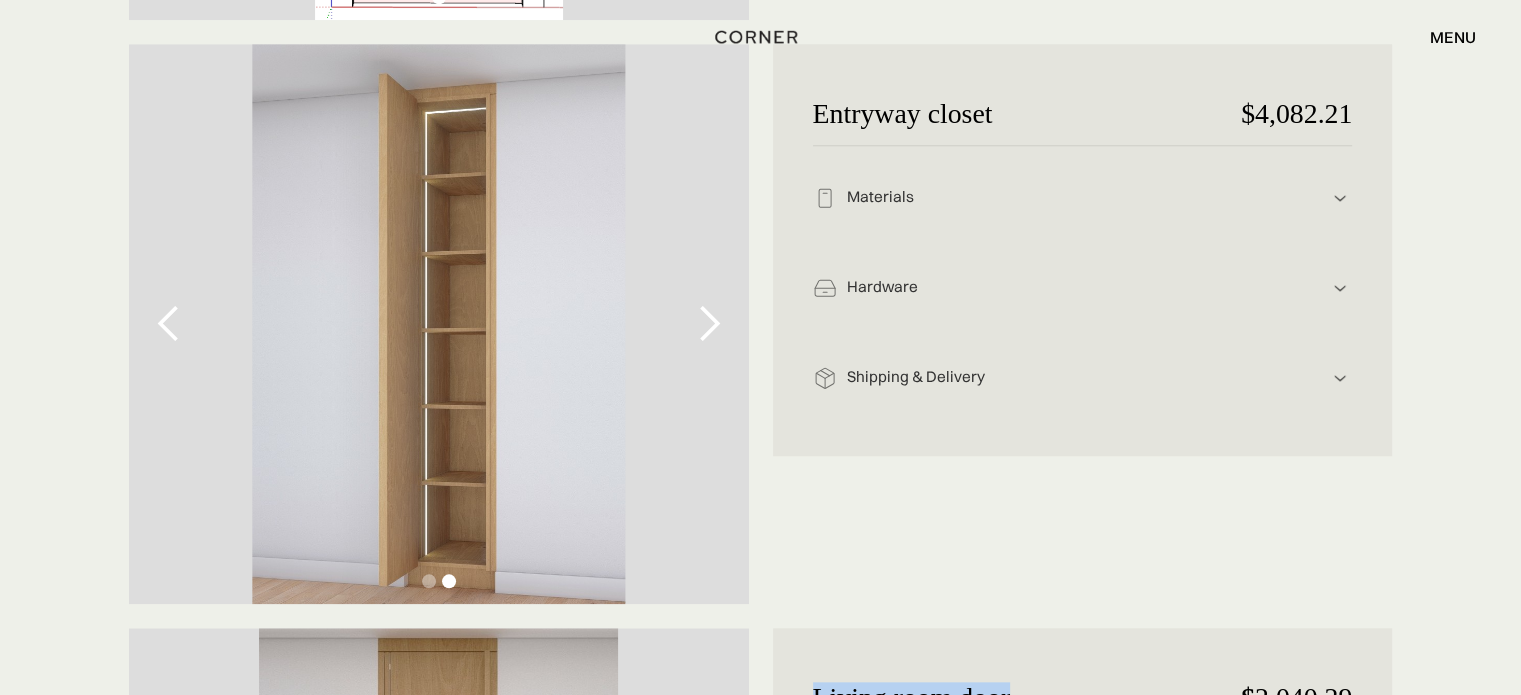 scroll, scrollTop: 1942, scrollLeft: 0, axis: vertical 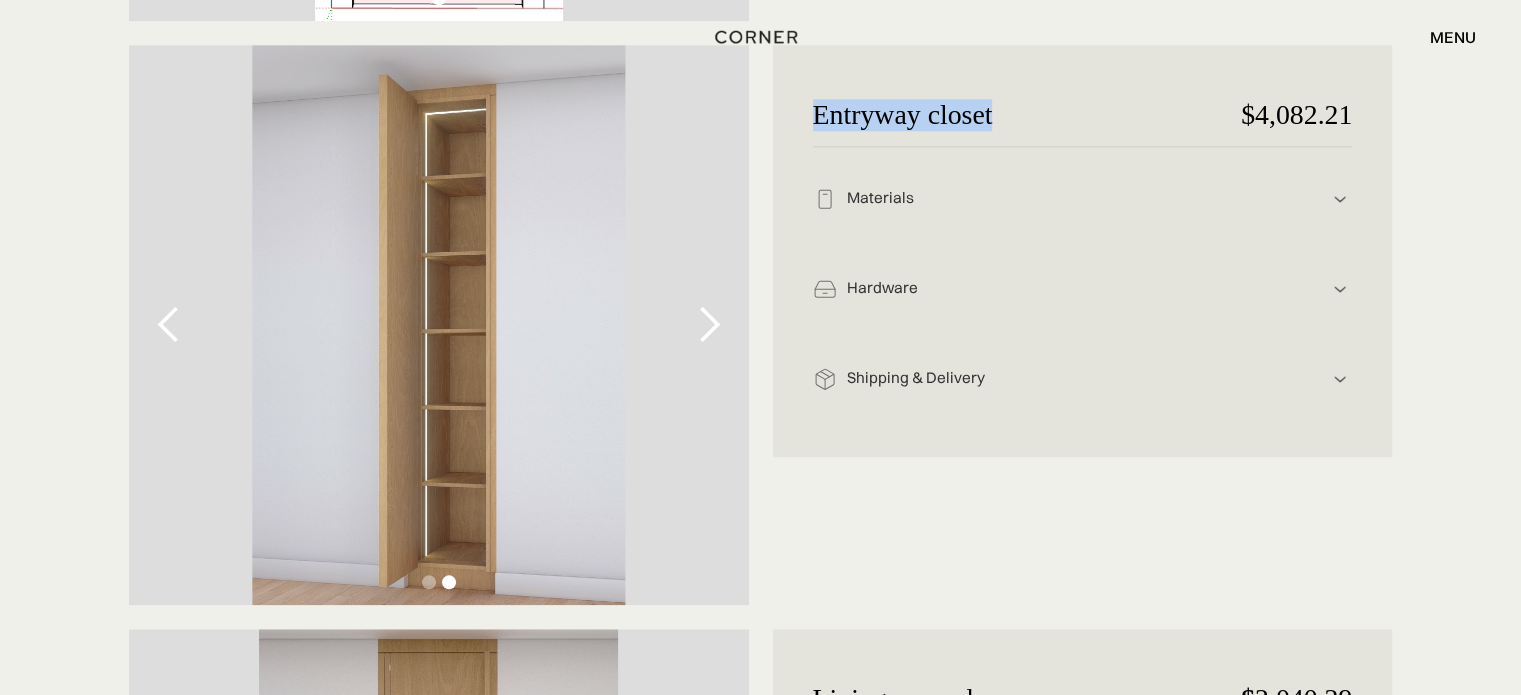 drag, startPoint x: 855, startPoint y: 122, endPoint x: 1032, endPoint y: 122, distance: 177 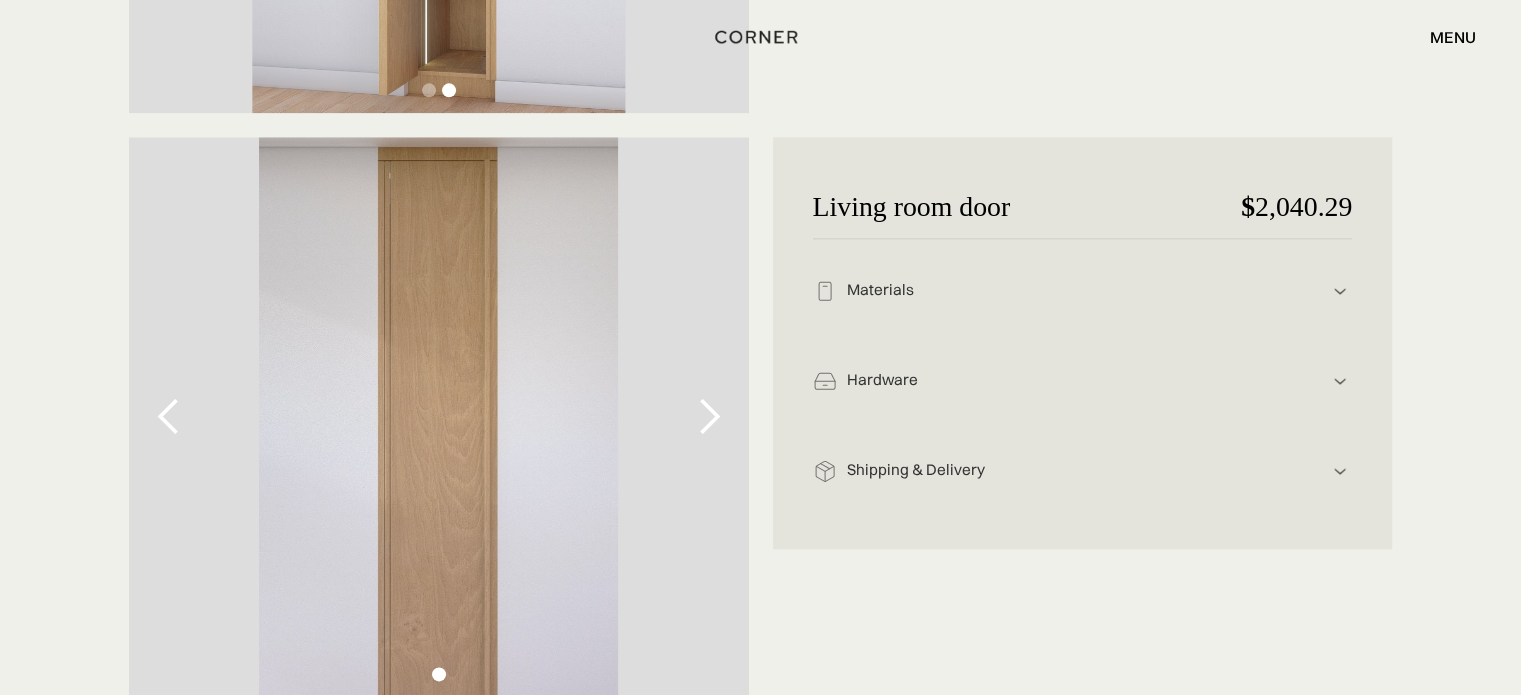 scroll, scrollTop: 2466, scrollLeft: 0, axis: vertical 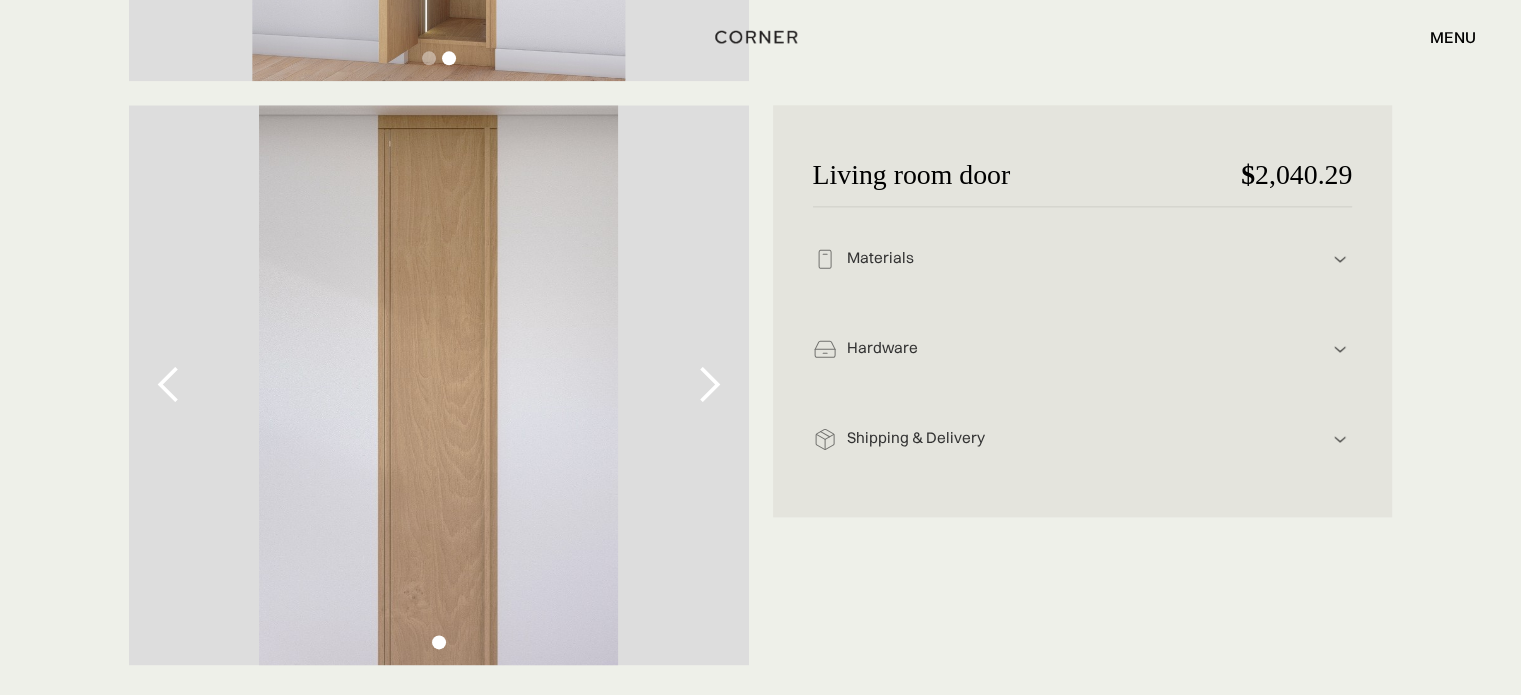 click at bounding box center (709, 385) 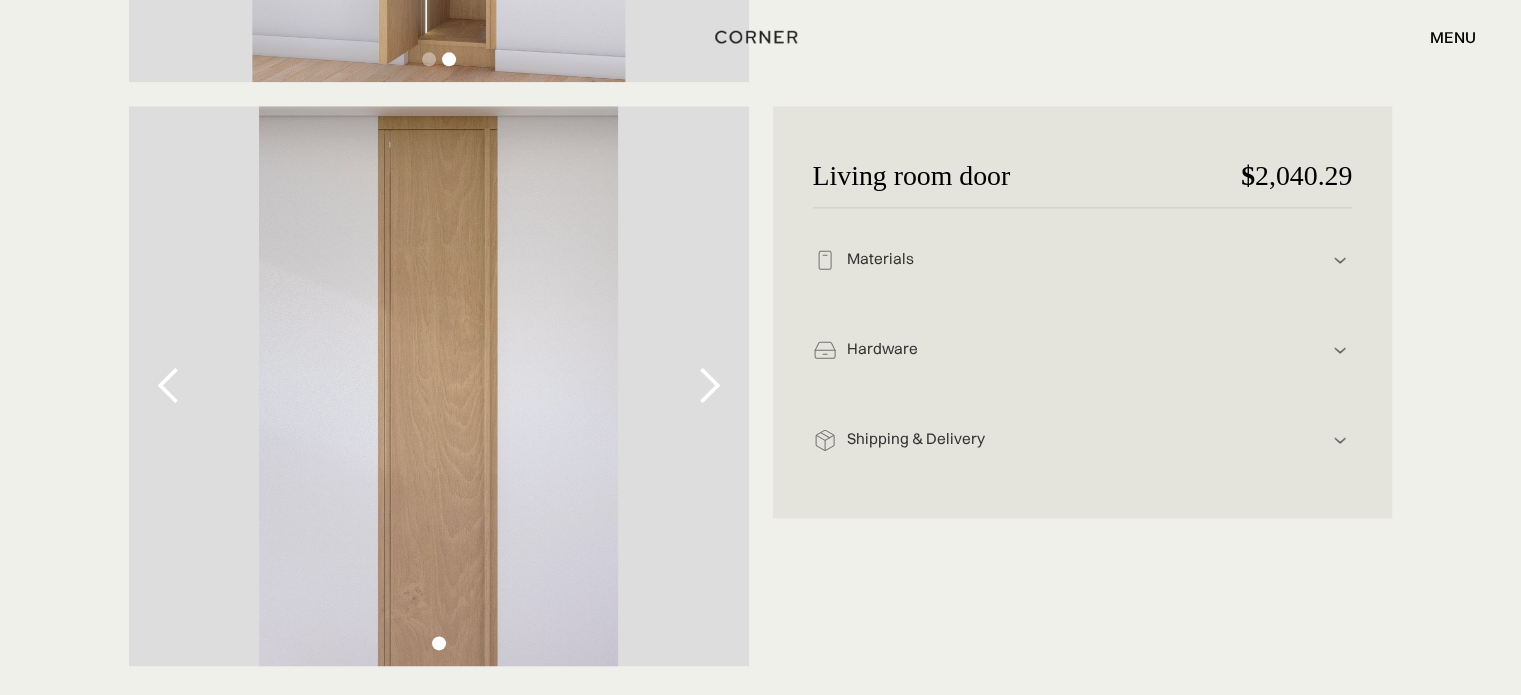 scroll, scrollTop: 2466, scrollLeft: 0, axis: vertical 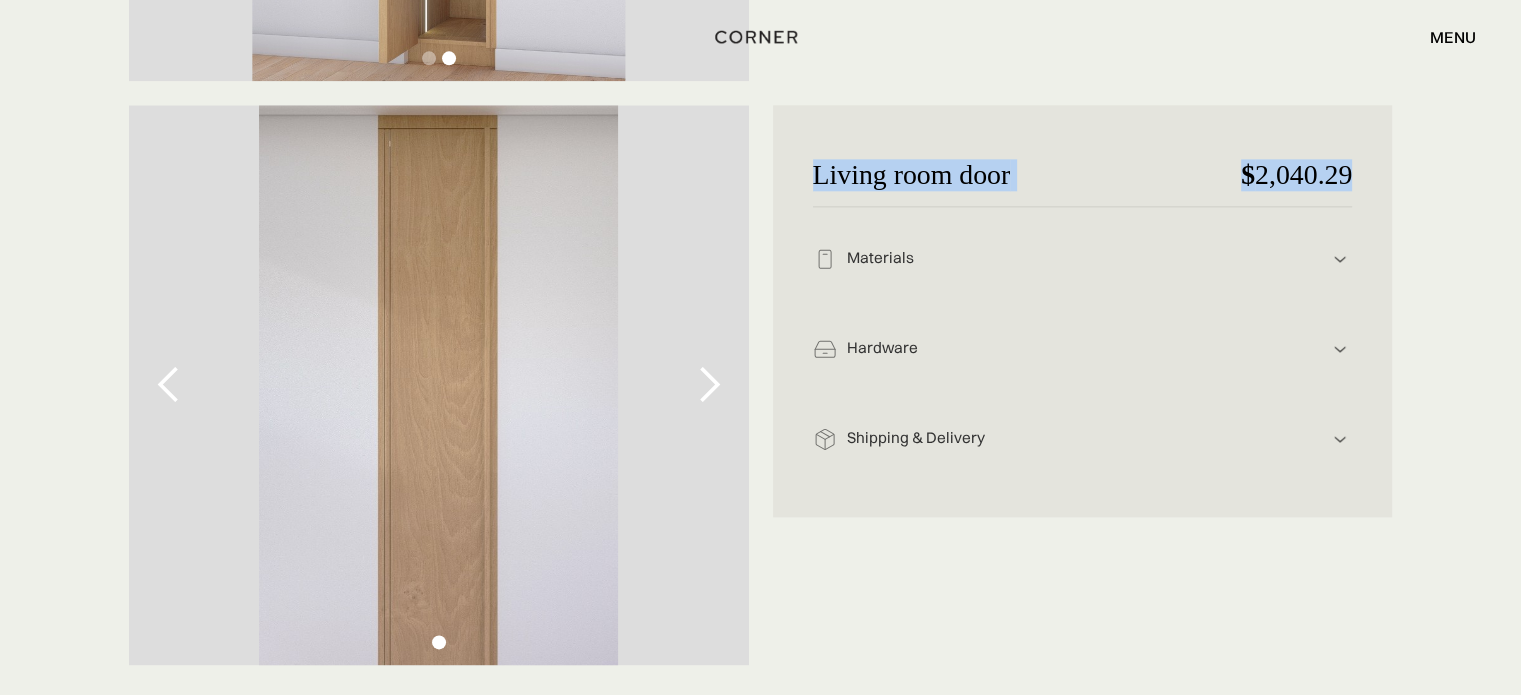 drag, startPoint x: 816, startPoint y: 175, endPoint x: 1359, endPoint y: 172, distance: 543.0083 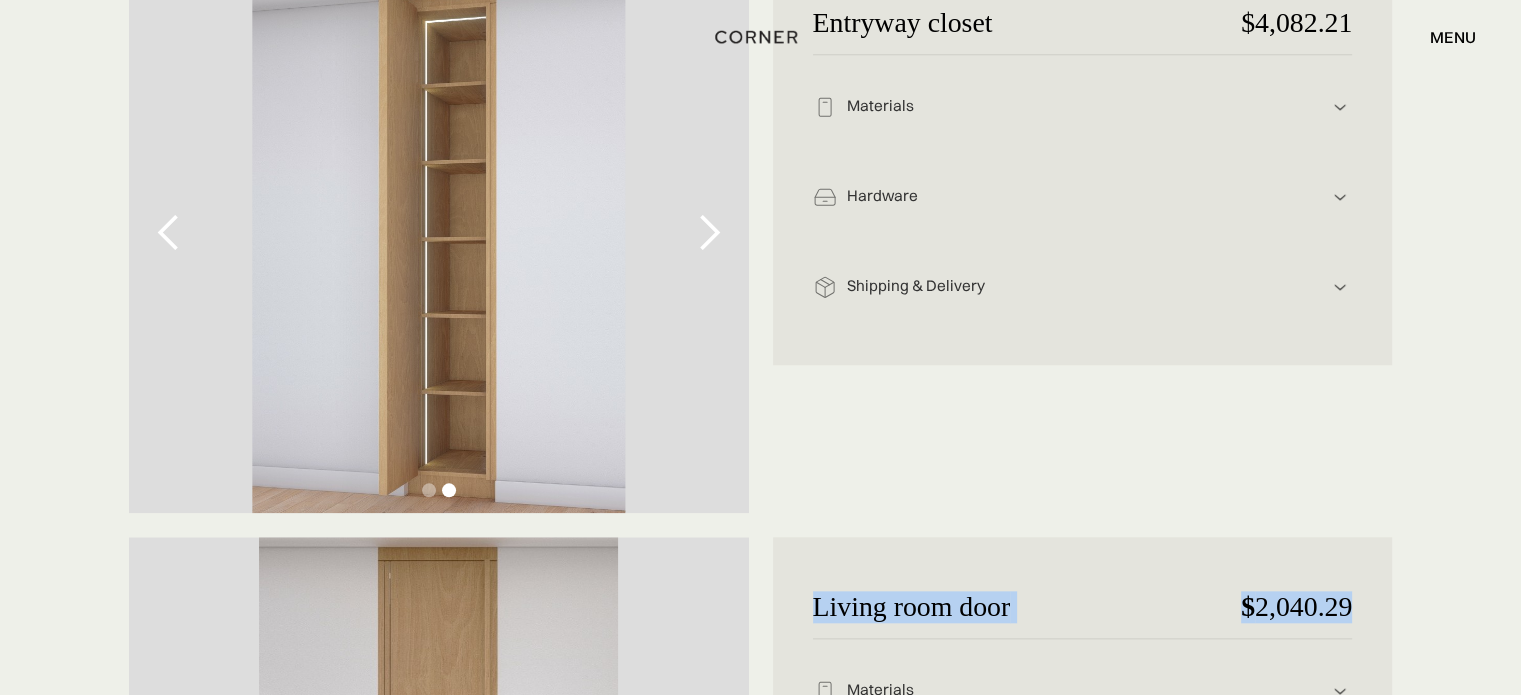 scroll, scrollTop: 1966, scrollLeft: 0, axis: vertical 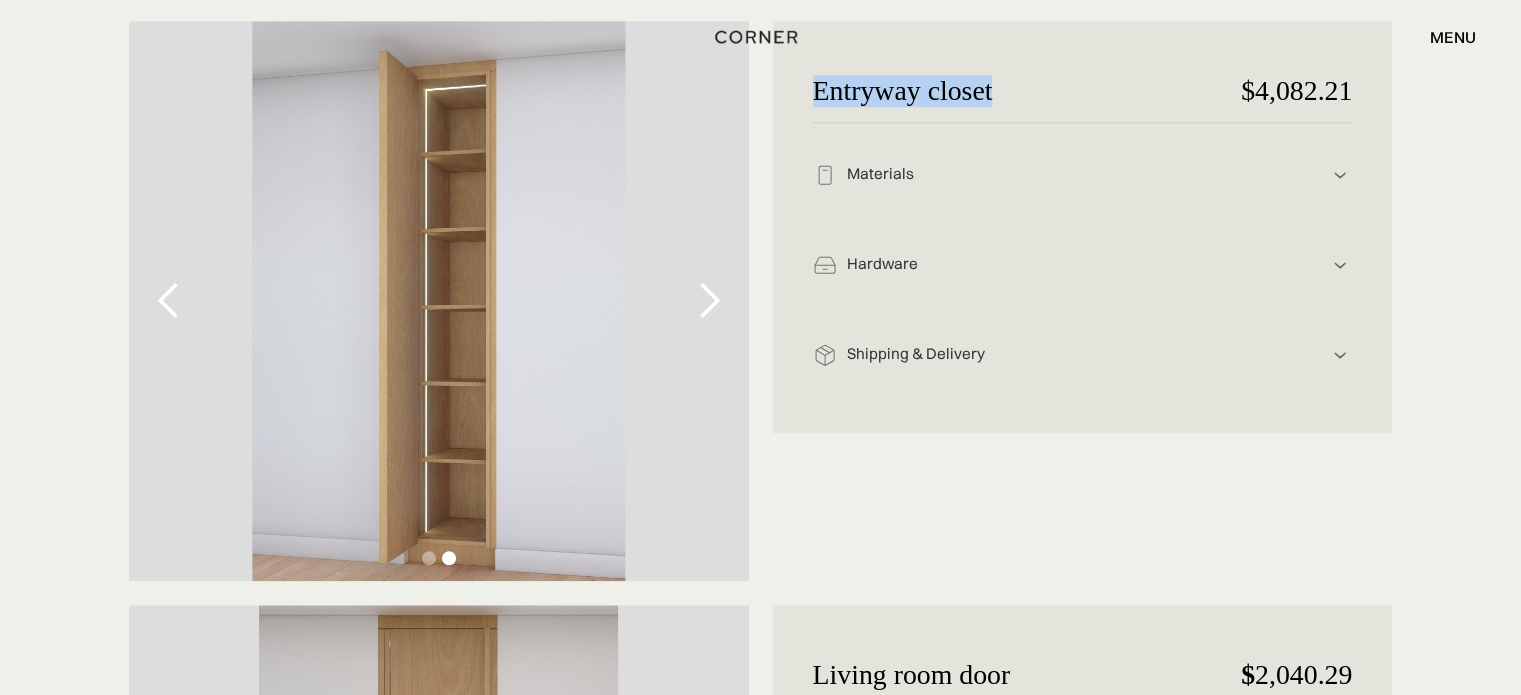 drag, startPoint x: 836, startPoint y: 87, endPoint x: 1029, endPoint y: 80, distance: 193.1269 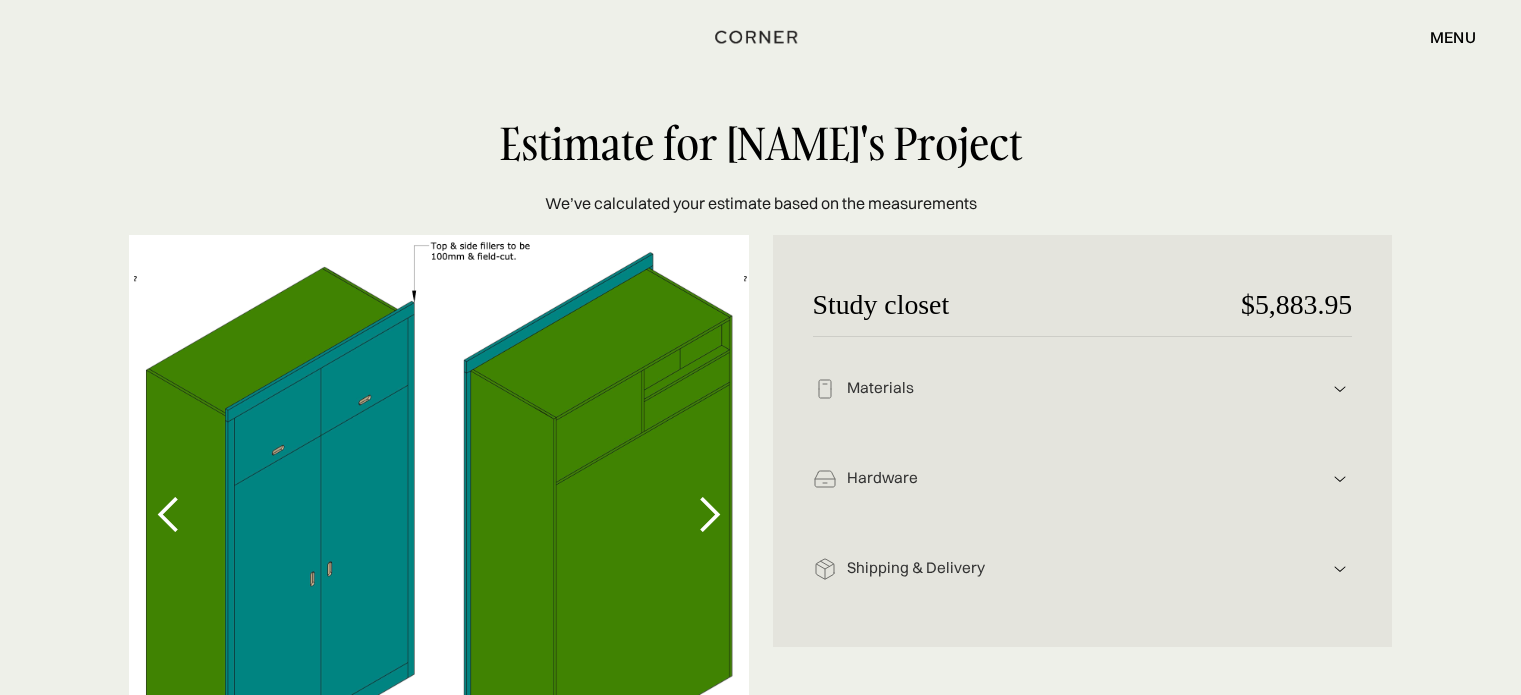 scroll, scrollTop: 659, scrollLeft: 0, axis: vertical 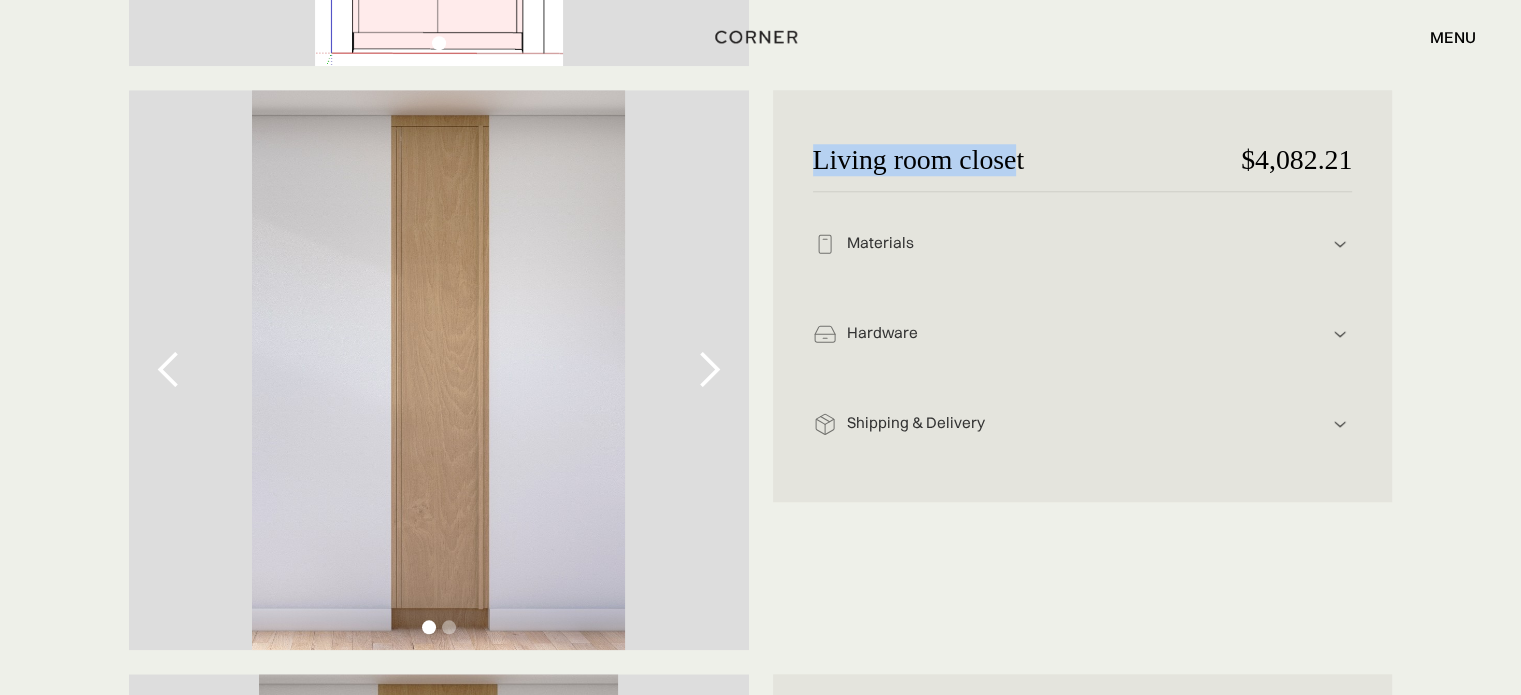 drag, startPoint x: 814, startPoint y: 159, endPoint x: 1019, endPoint y: 162, distance: 205.02196 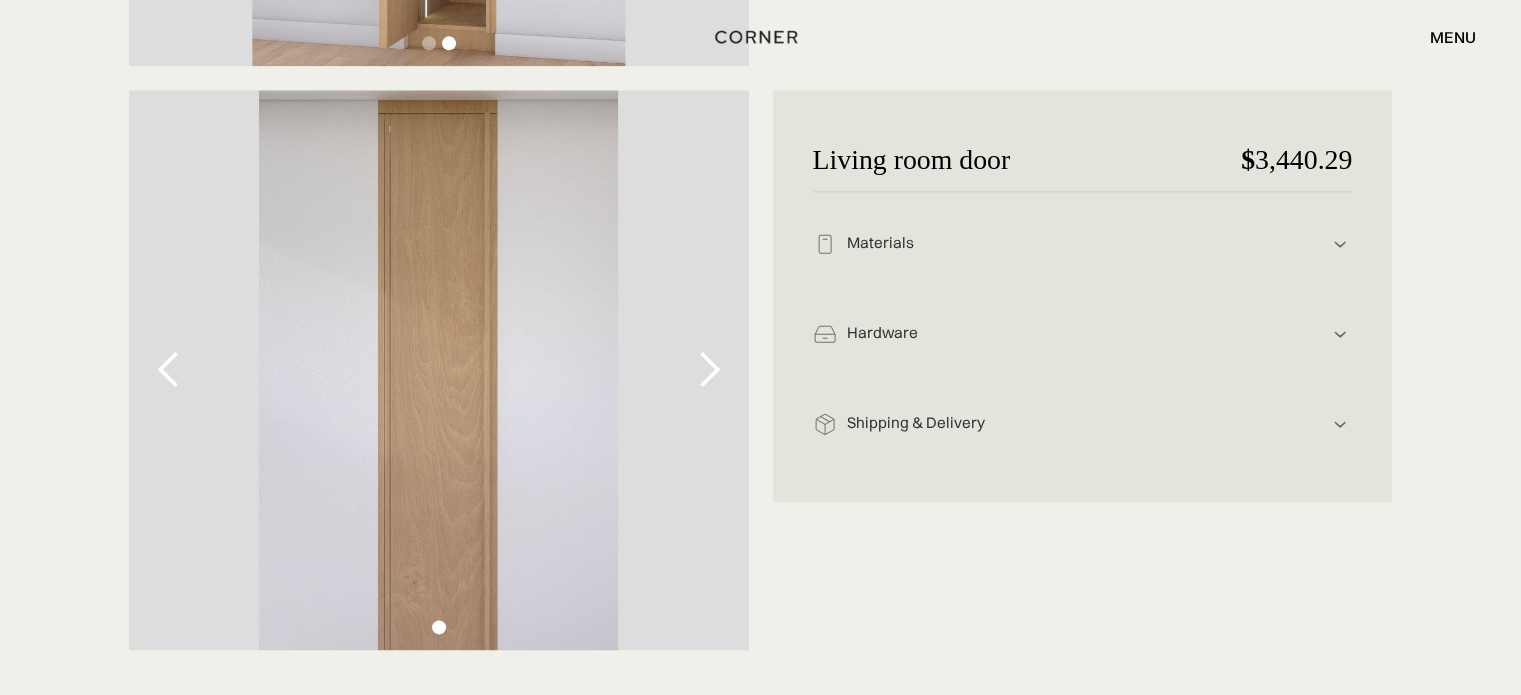 scroll, scrollTop: 2497, scrollLeft: 0, axis: vertical 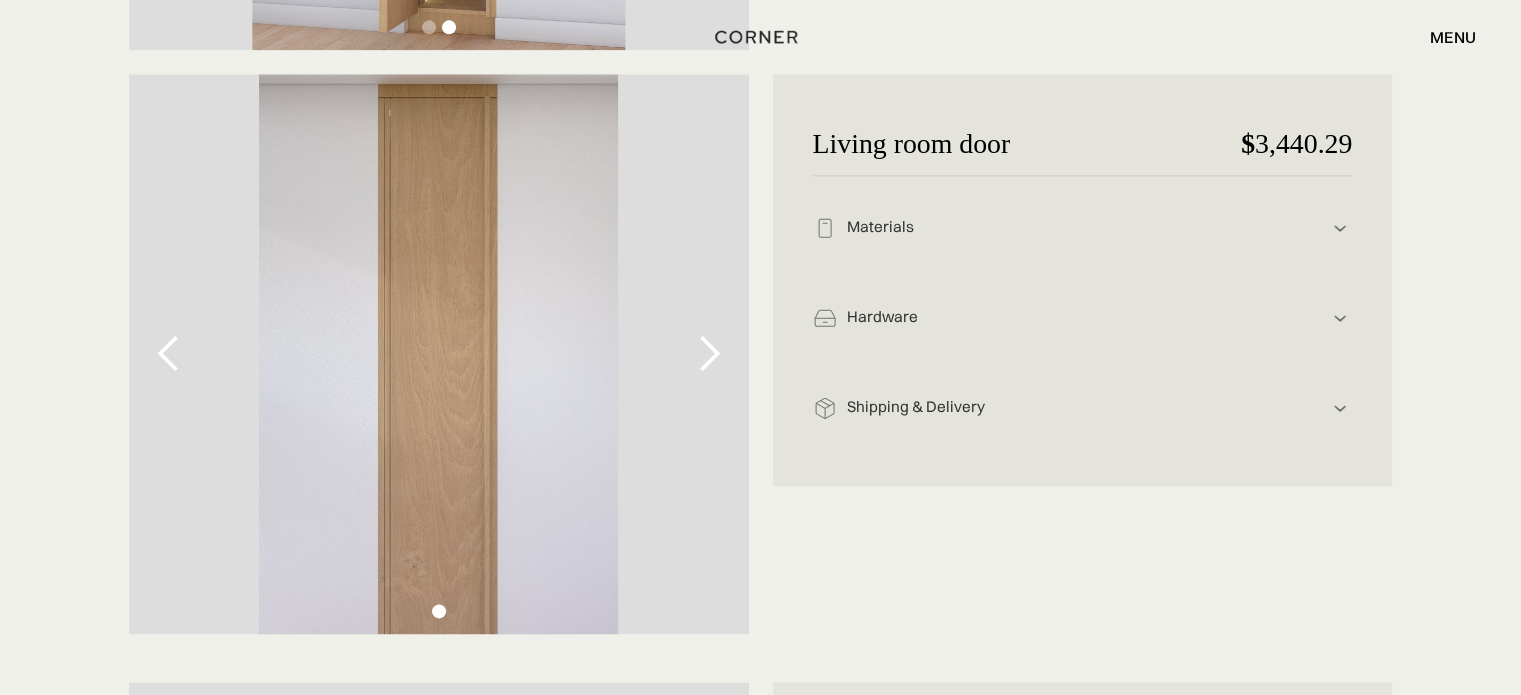 click at bounding box center (709, 354) 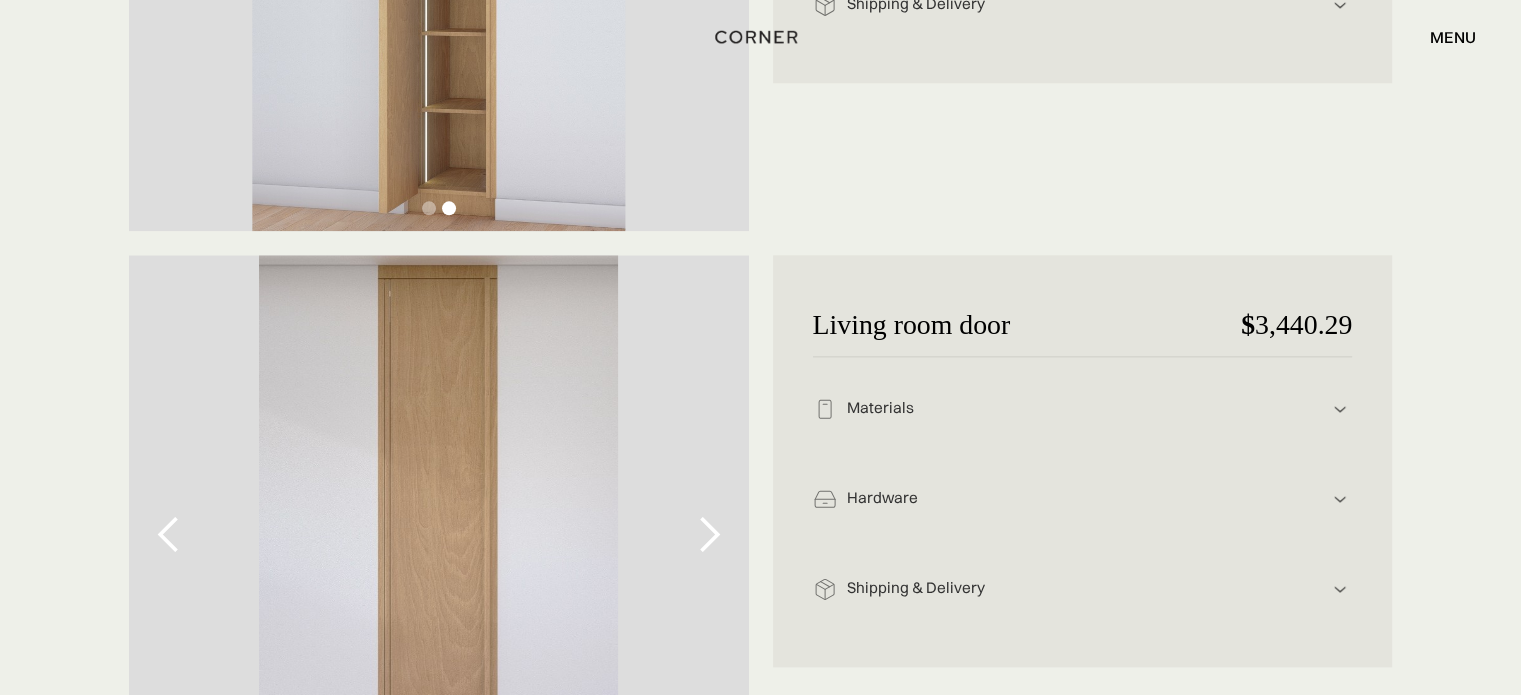 scroll, scrollTop: 2297, scrollLeft: 0, axis: vertical 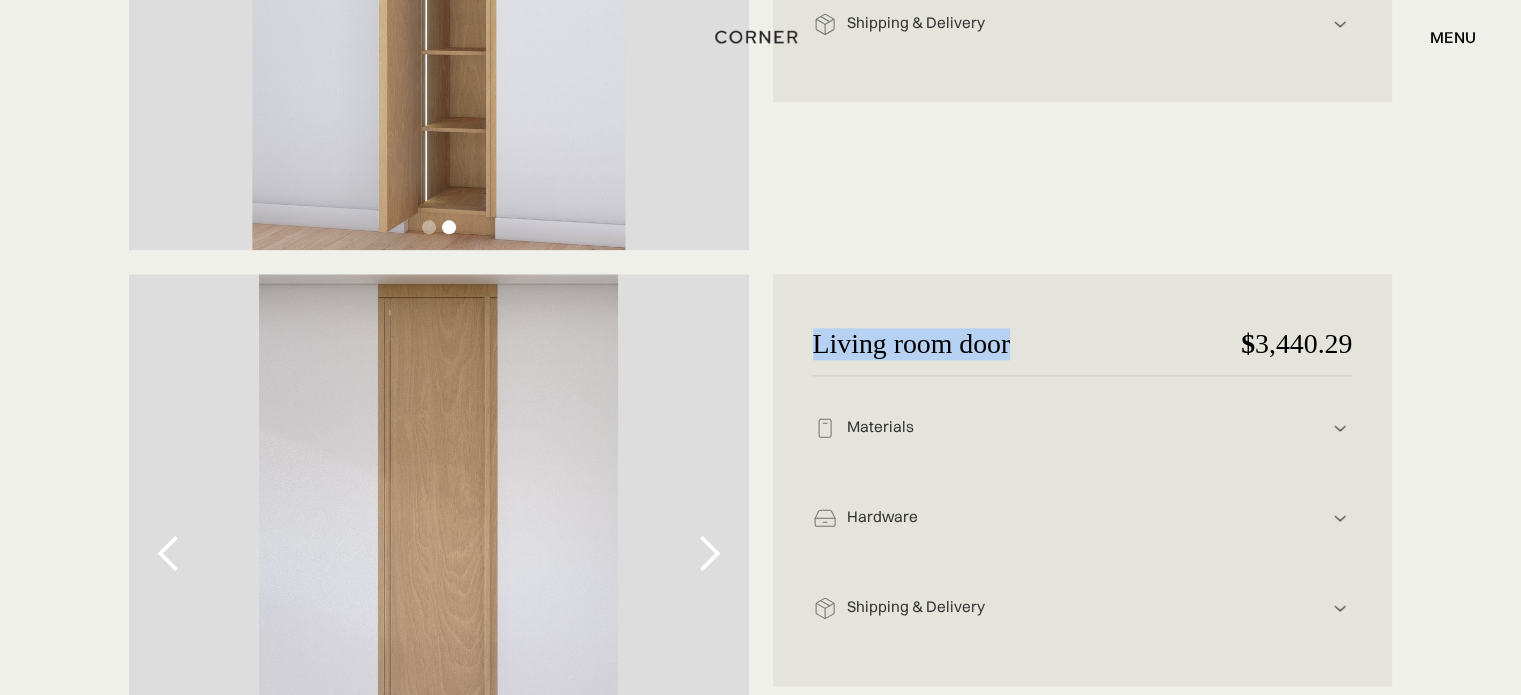 drag, startPoint x: 814, startPoint y: 344, endPoint x: 1008, endPoint y: 340, distance: 194.04123 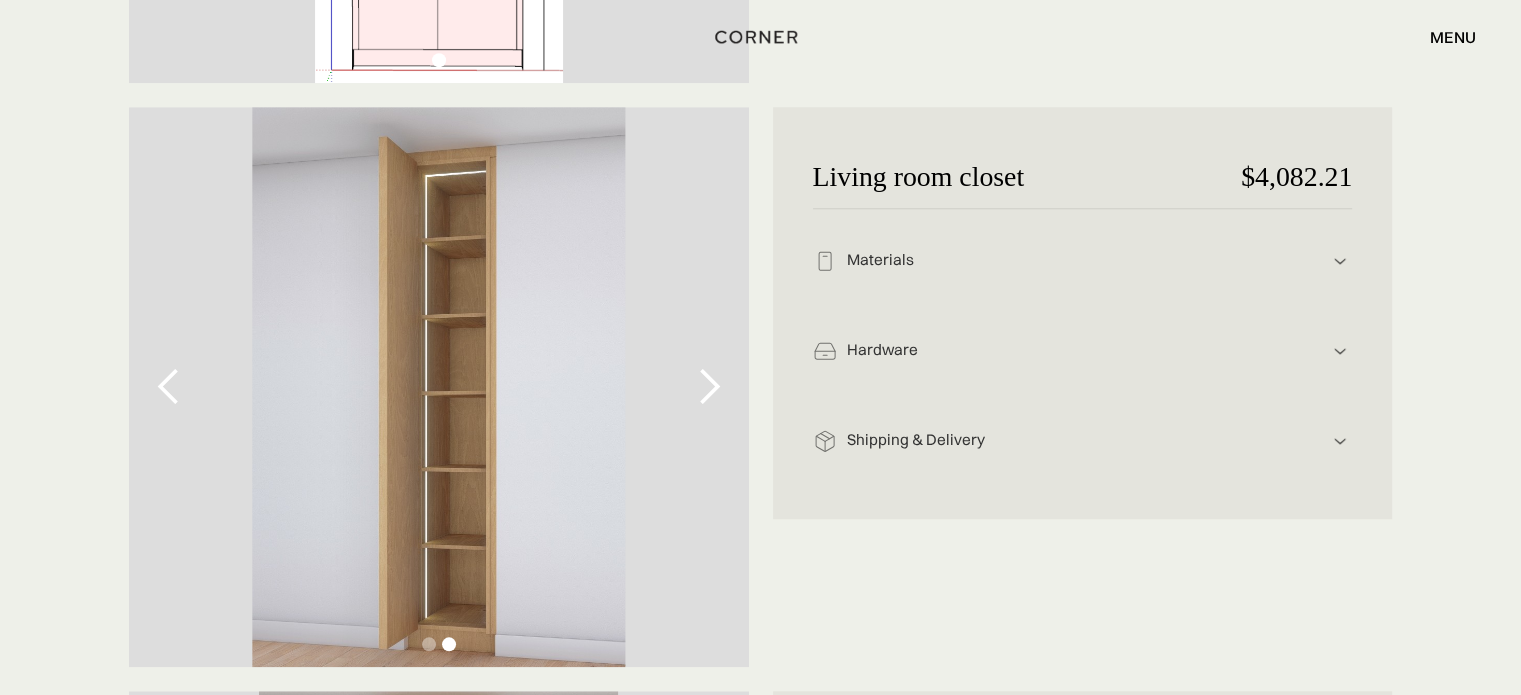 scroll, scrollTop: 1880, scrollLeft: 0, axis: vertical 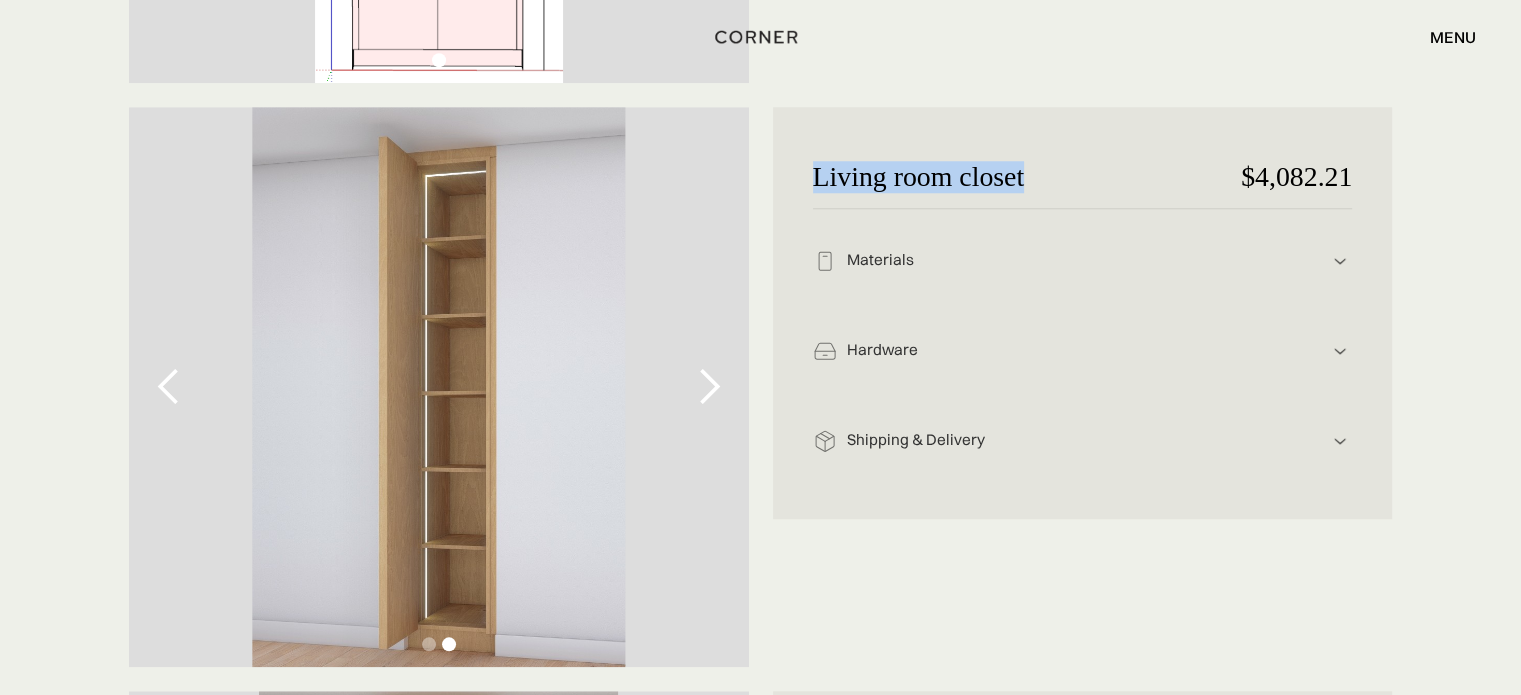 drag, startPoint x: 812, startPoint y: 173, endPoint x: 1041, endPoint y: 187, distance: 229.42755 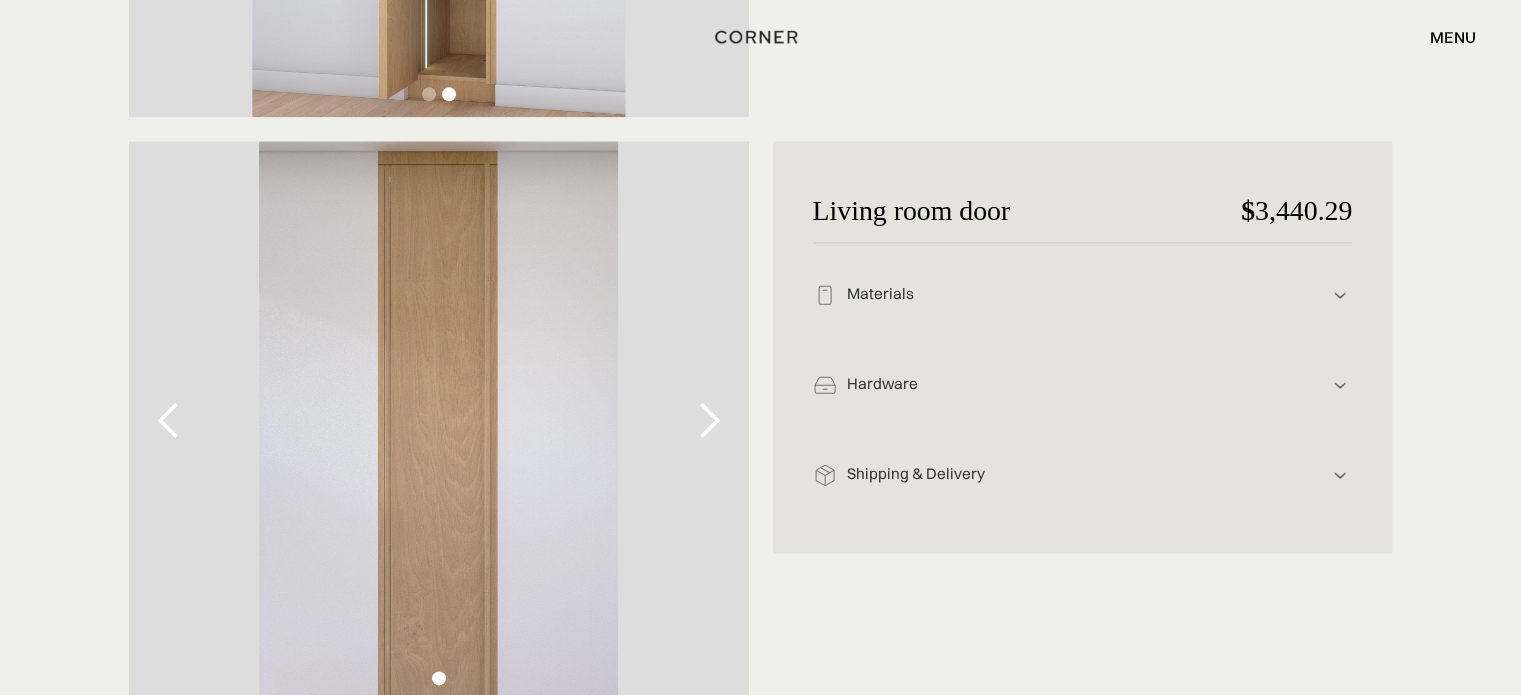 scroll, scrollTop: 2429, scrollLeft: 0, axis: vertical 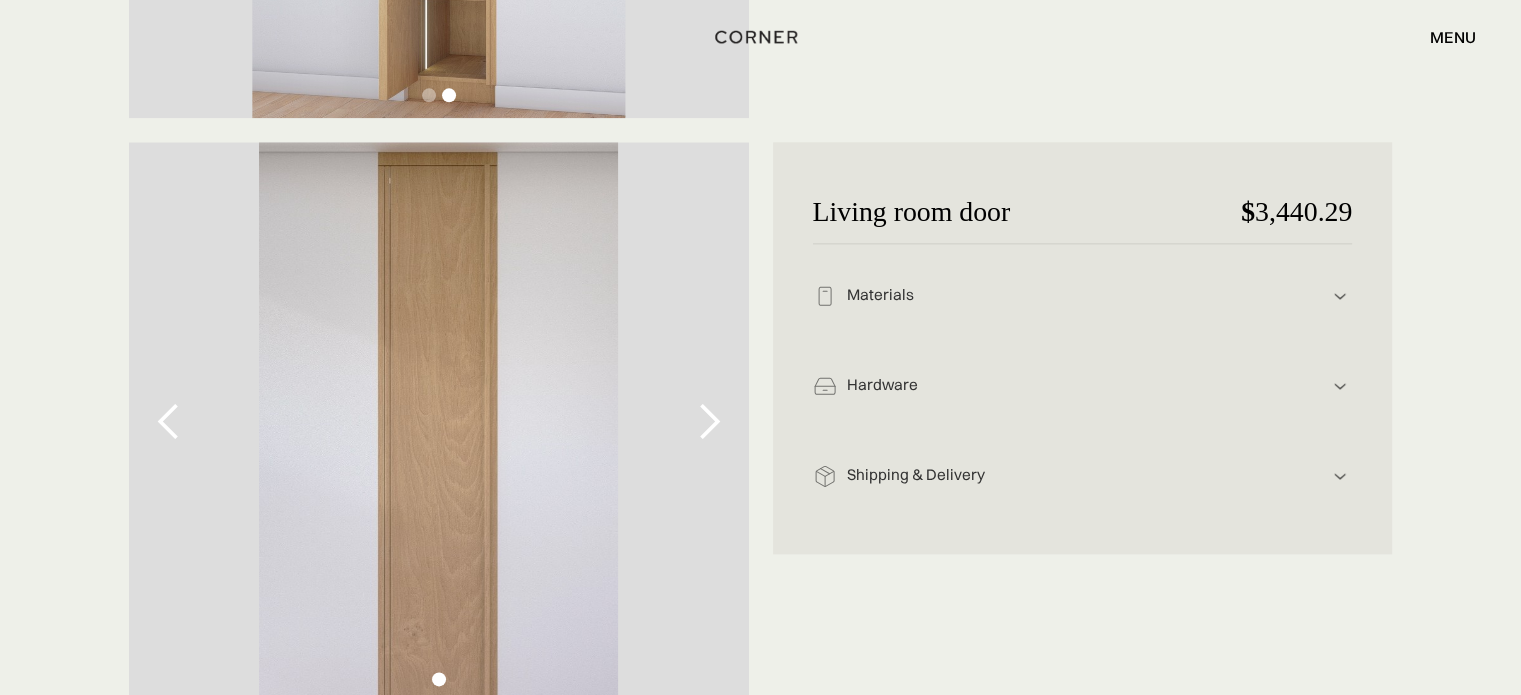click at bounding box center [709, 422] 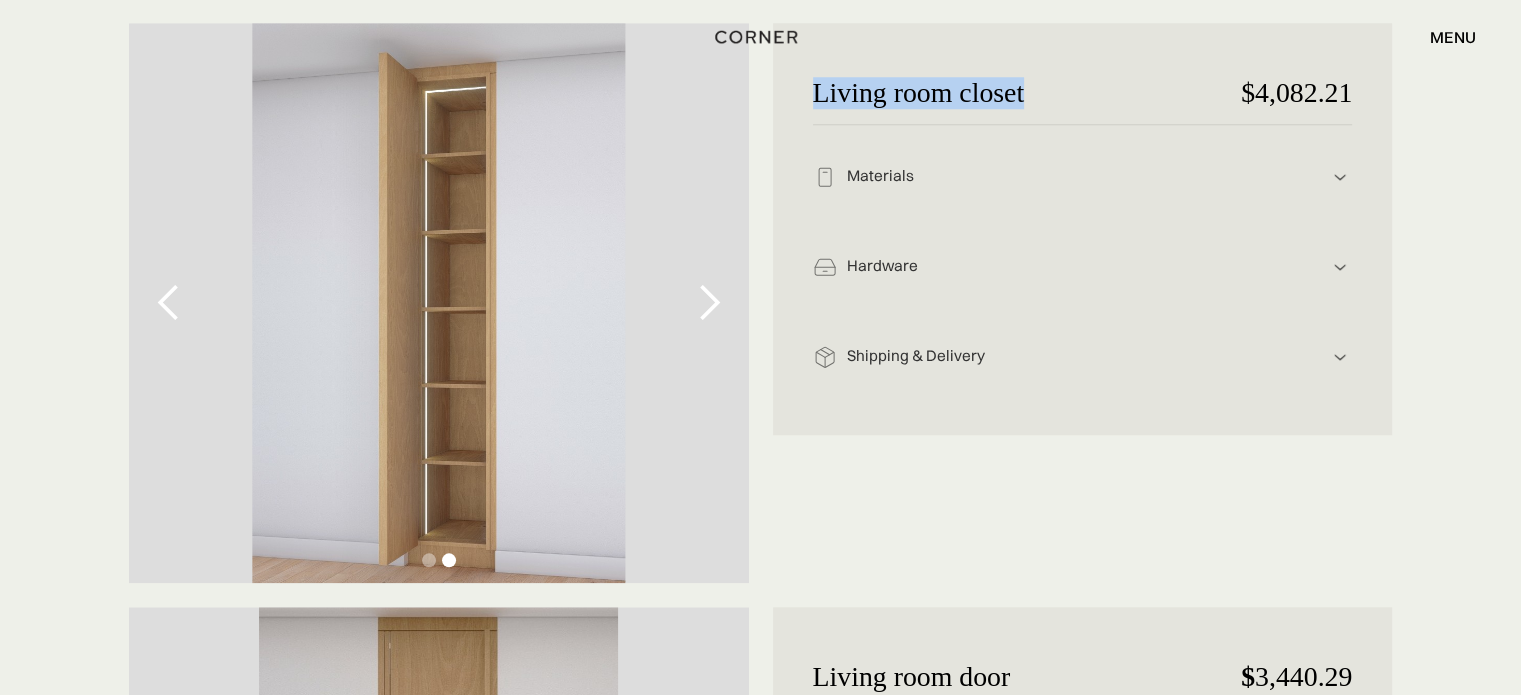 scroll, scrollTop: 1929, scrollLeft: 0, axis: vertical 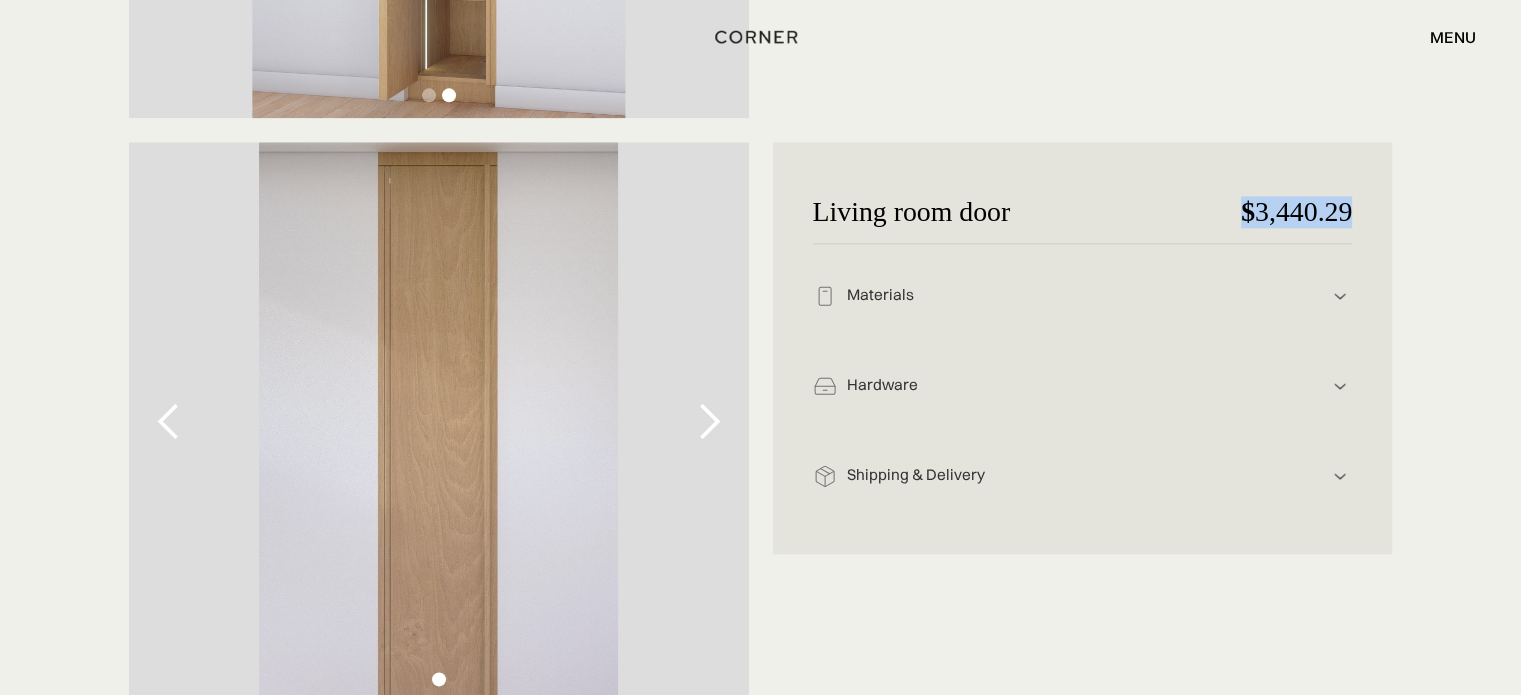 drag, startPoint x: 1242, startPoint y: 215, endPoint x: 1354, endPoint y: 210, distance: 112.11155 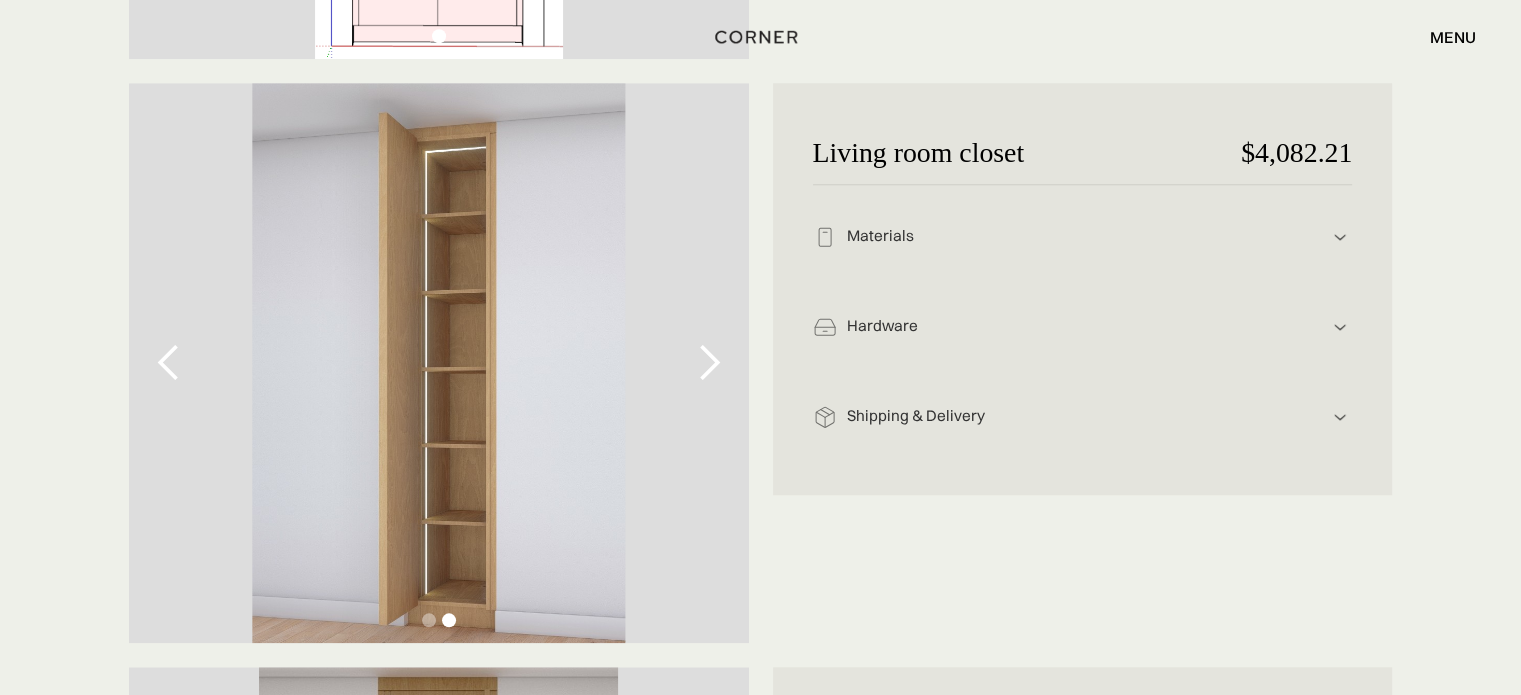 scroll, scrollTop: 1829, scrollLeft: 0, axis: vertical 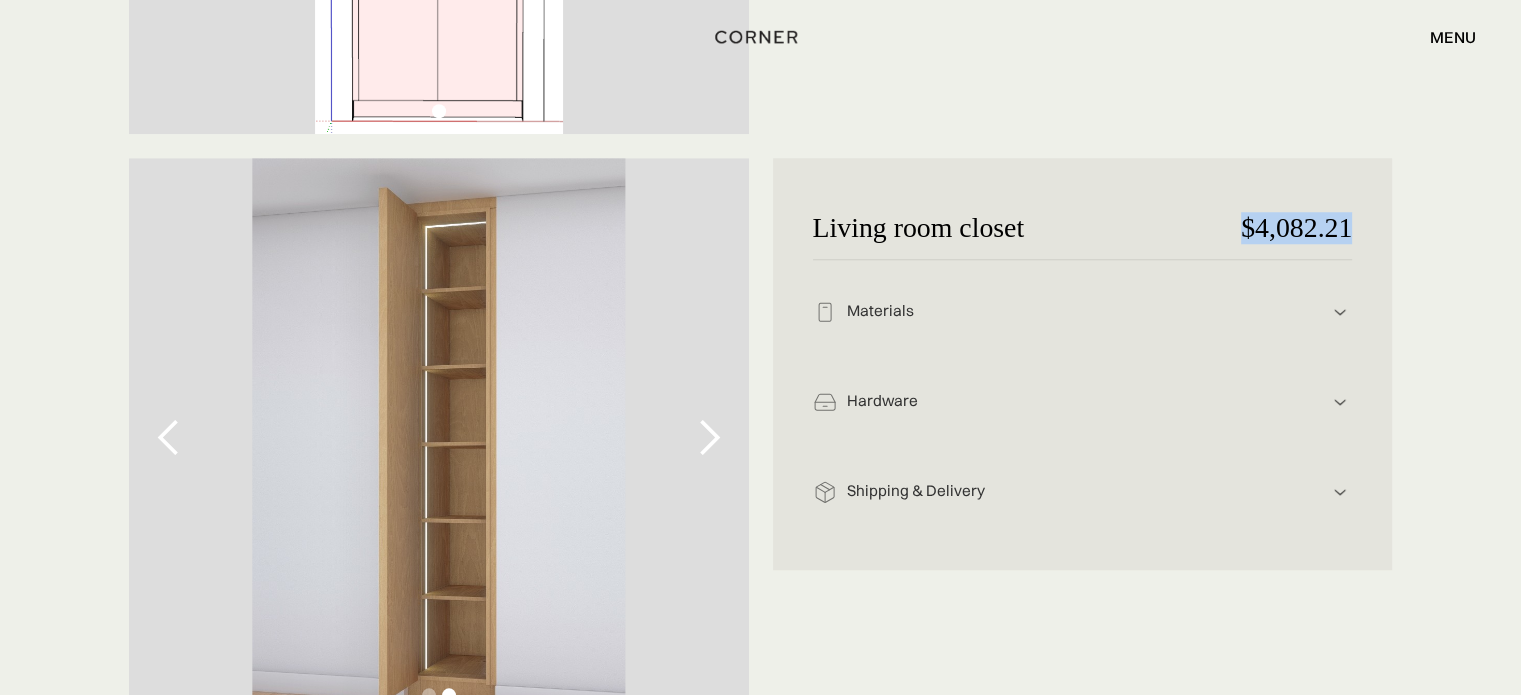 drag, startPoint x: 1246, startPoint y: 227, endPoint x: 1356, endPoint y: 226, distance: 110.00455 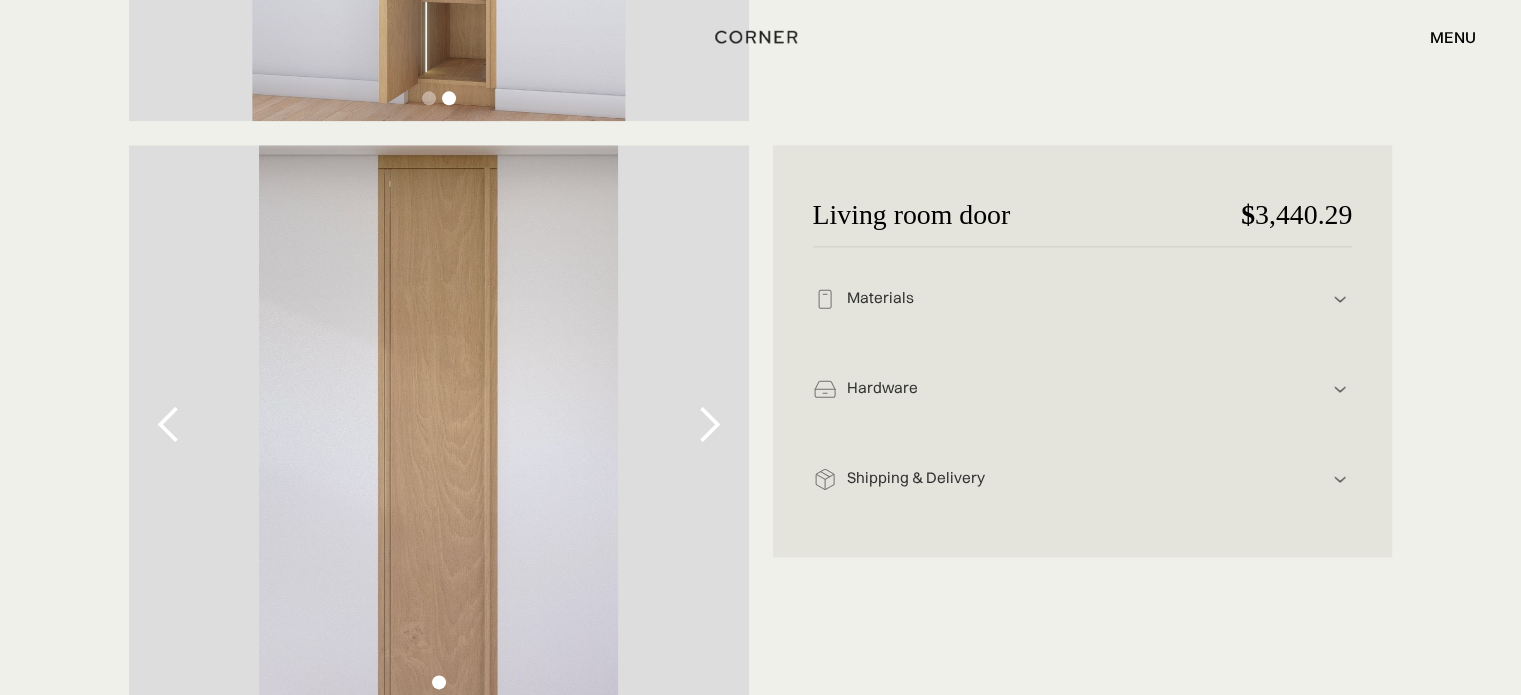 scroll, scrollTop: 2429, scrollLeft: 0, axis: vertical 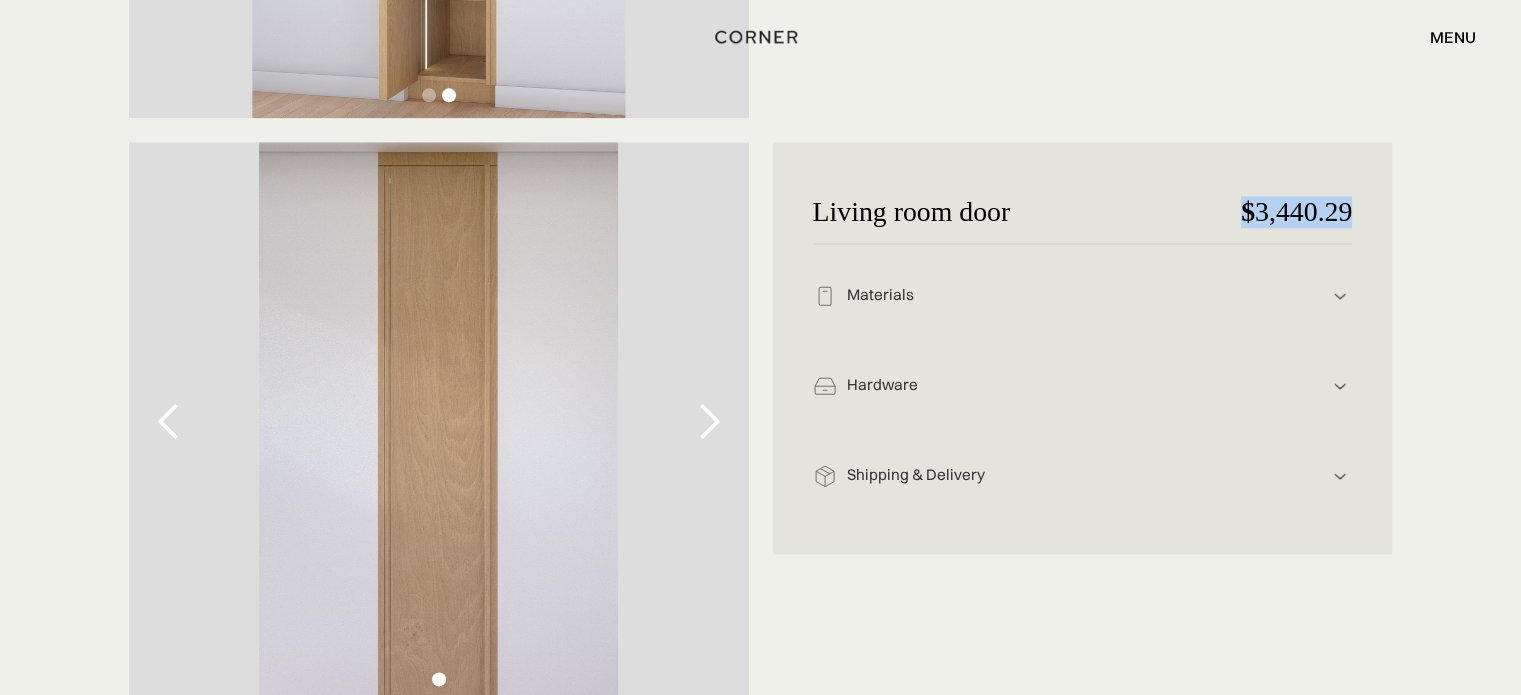 drag, startPoint x: 1243, startPoint y: 217, endPoint x: 1354, endPoint y: 213, distance: 111.07205 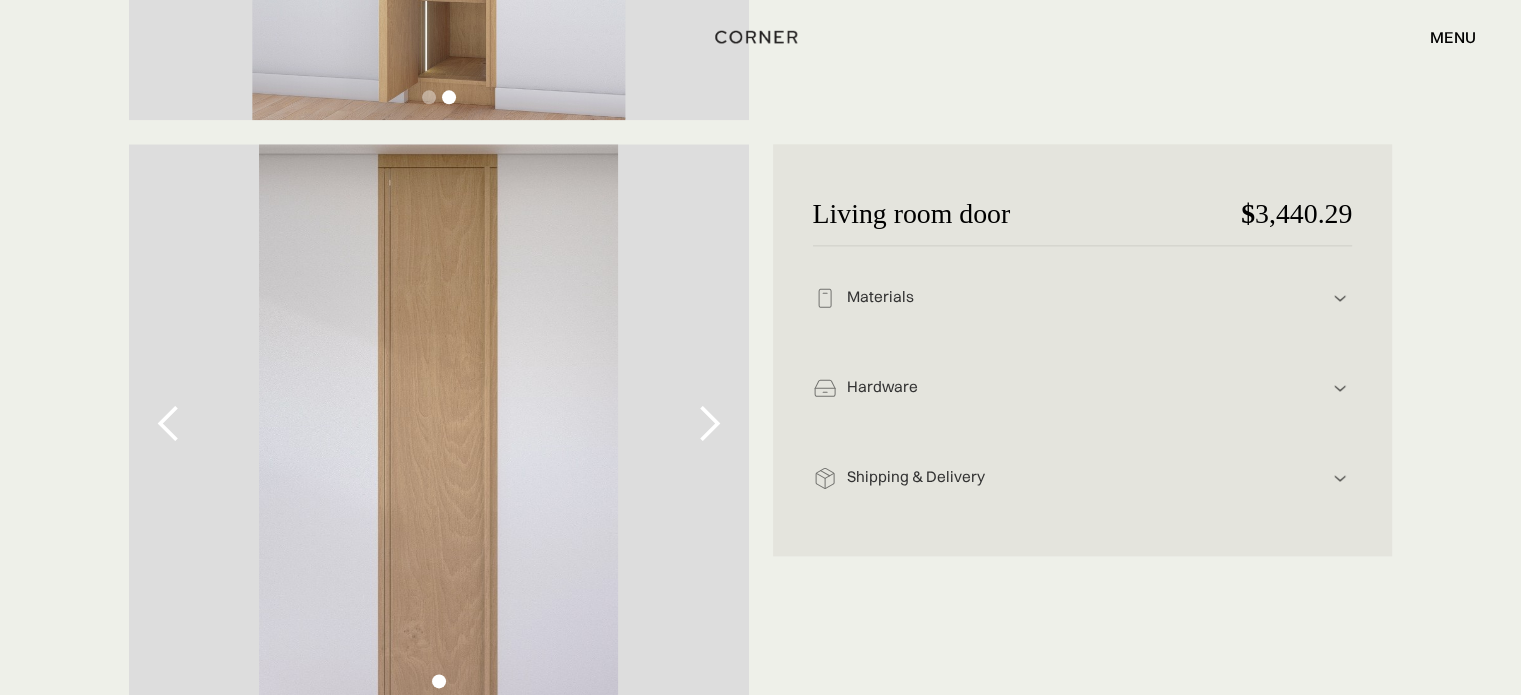 scroll, scrollTop: 2429, scrollLeft: 0, axis: vertical 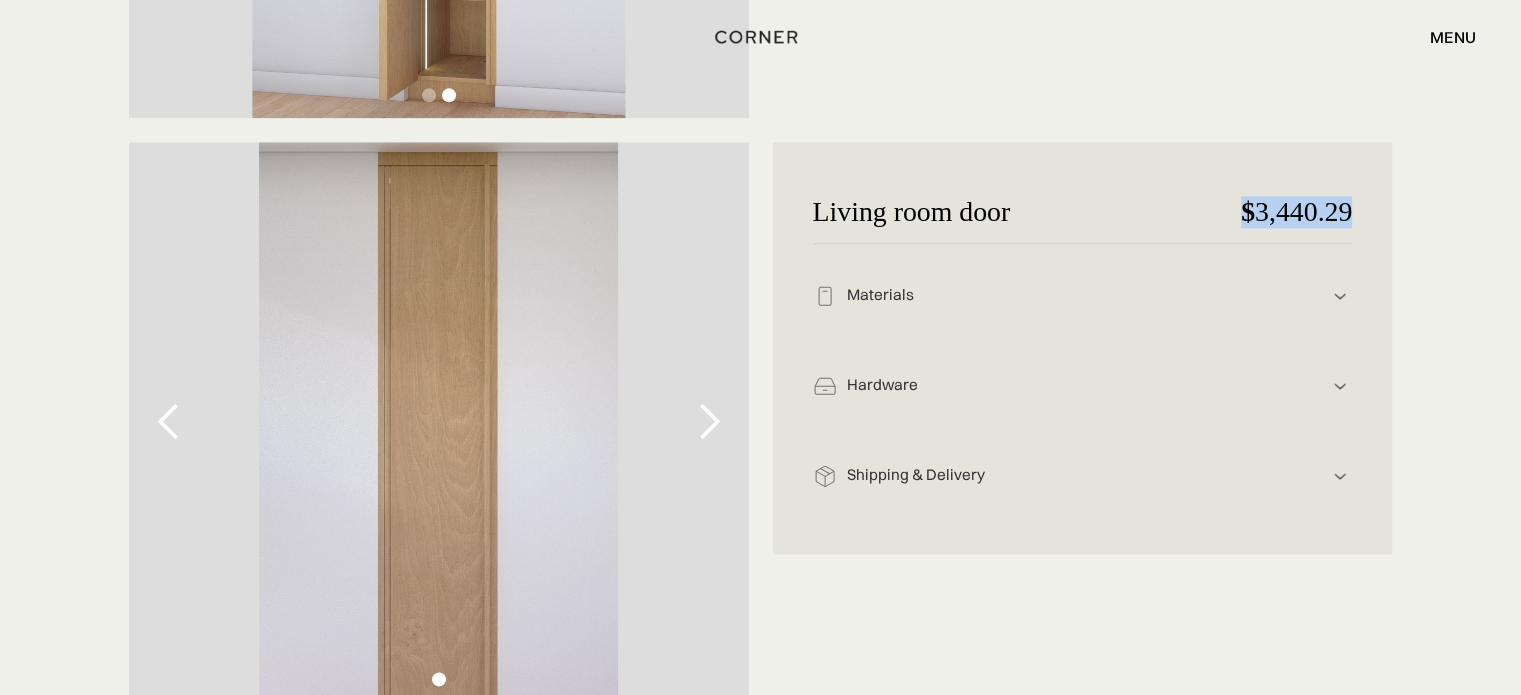 drag, startPoint x: 1242, startPoint y: 212, endPoint x: 1356, endPoint y: 197, distance: 114.982605 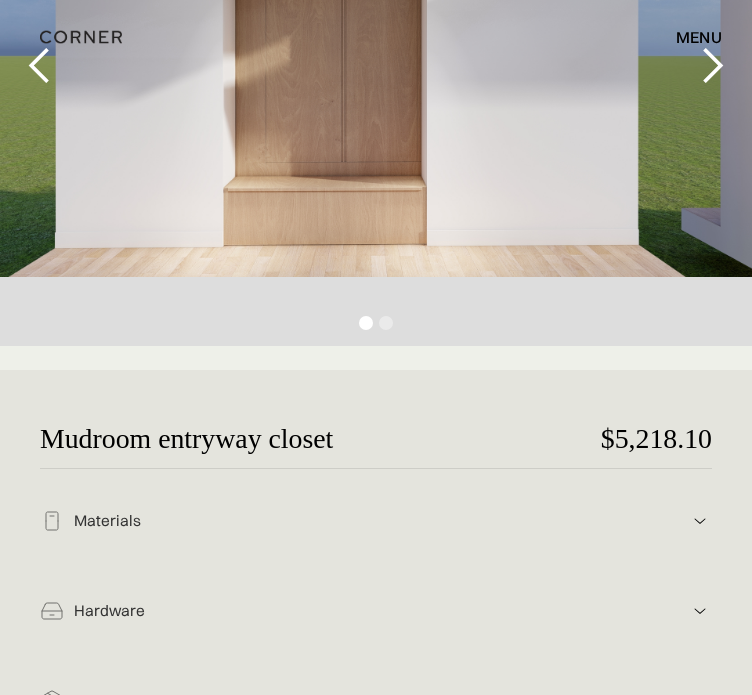 scroll, scrollTop: 4519, scrollLeft: 0, axis: vertical 